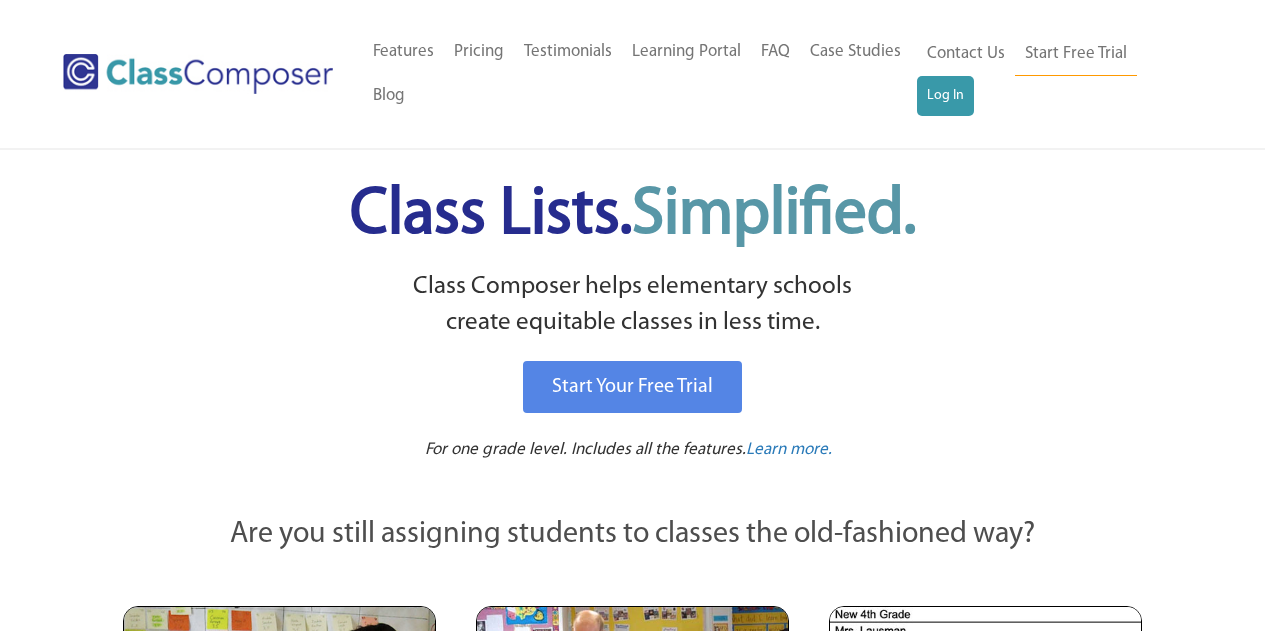 scroll, scrollTop: 0, scrollLeft: 0, axis: both 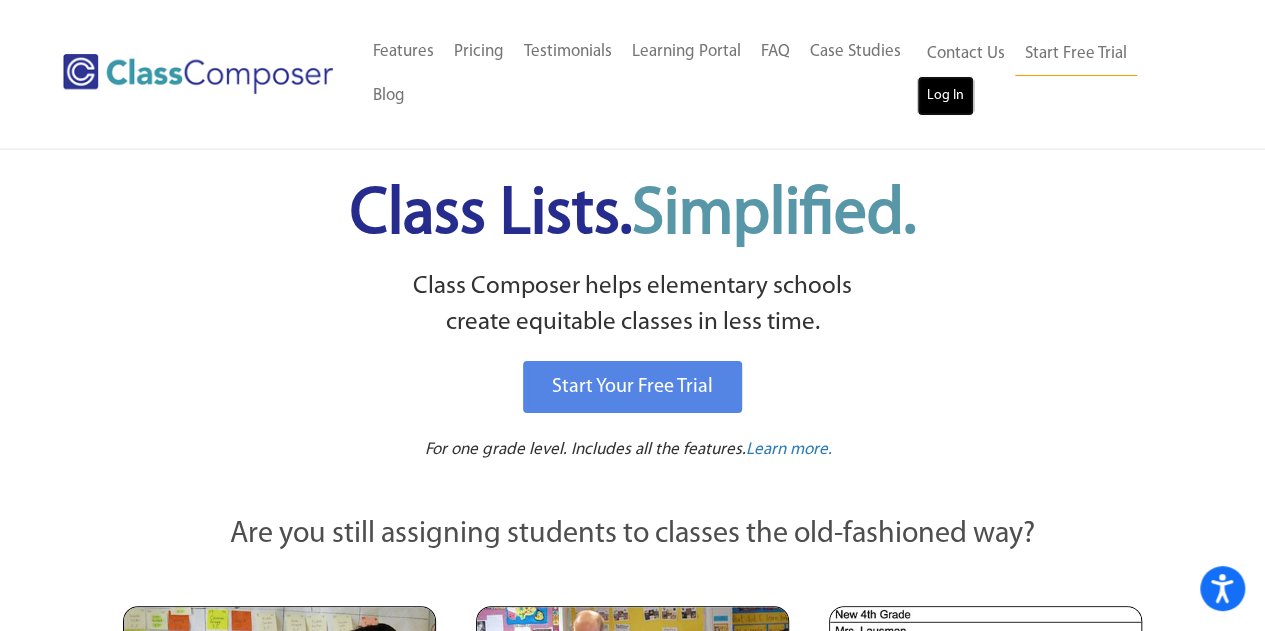 click on "Log In" at bounding box center [945, 96] 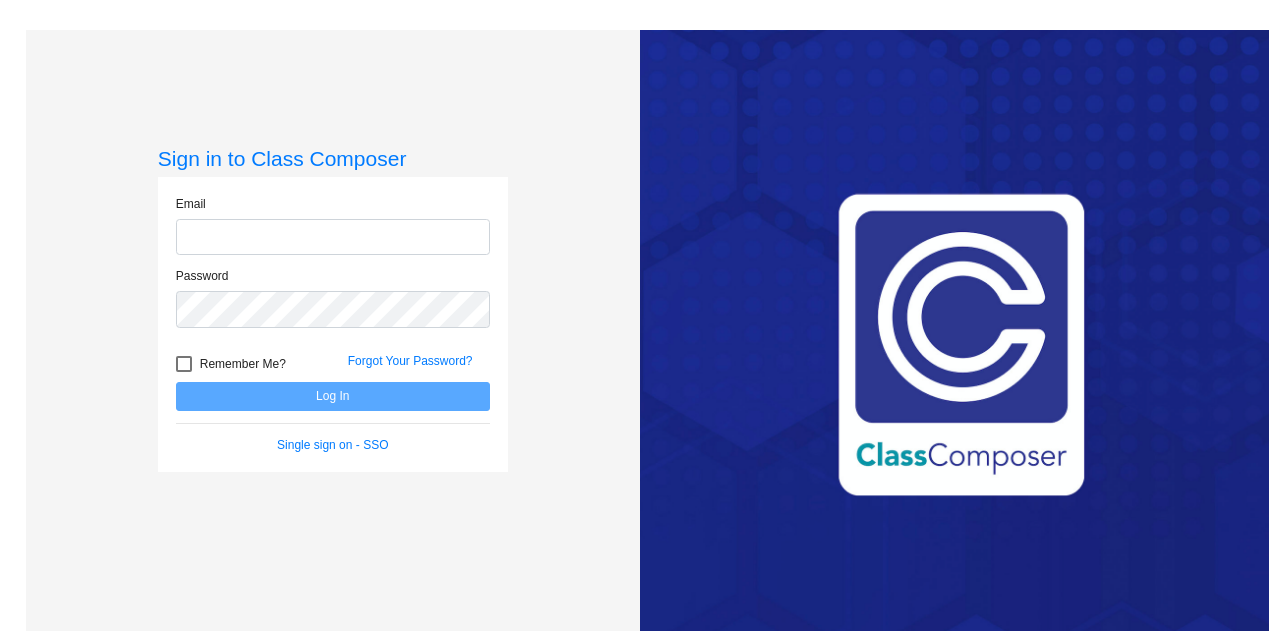scroll, scrollTop: 0, scrollLeft: 0, axis: both 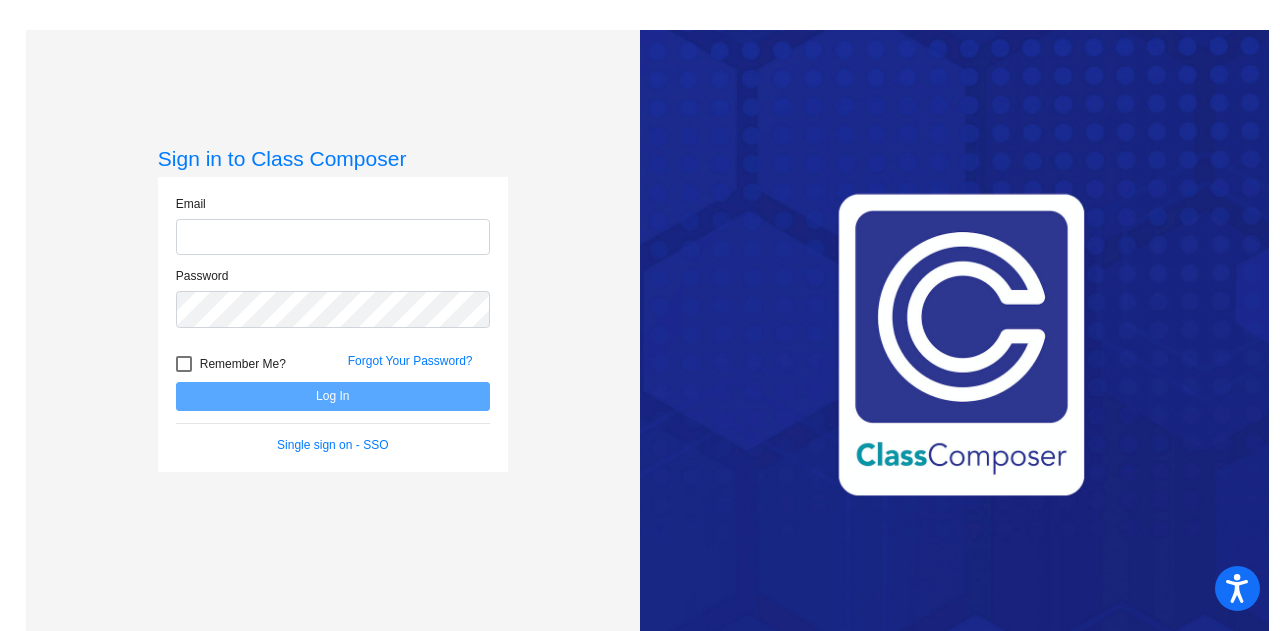 type on "[FIRST].[LAST]@[DOMAIN]" 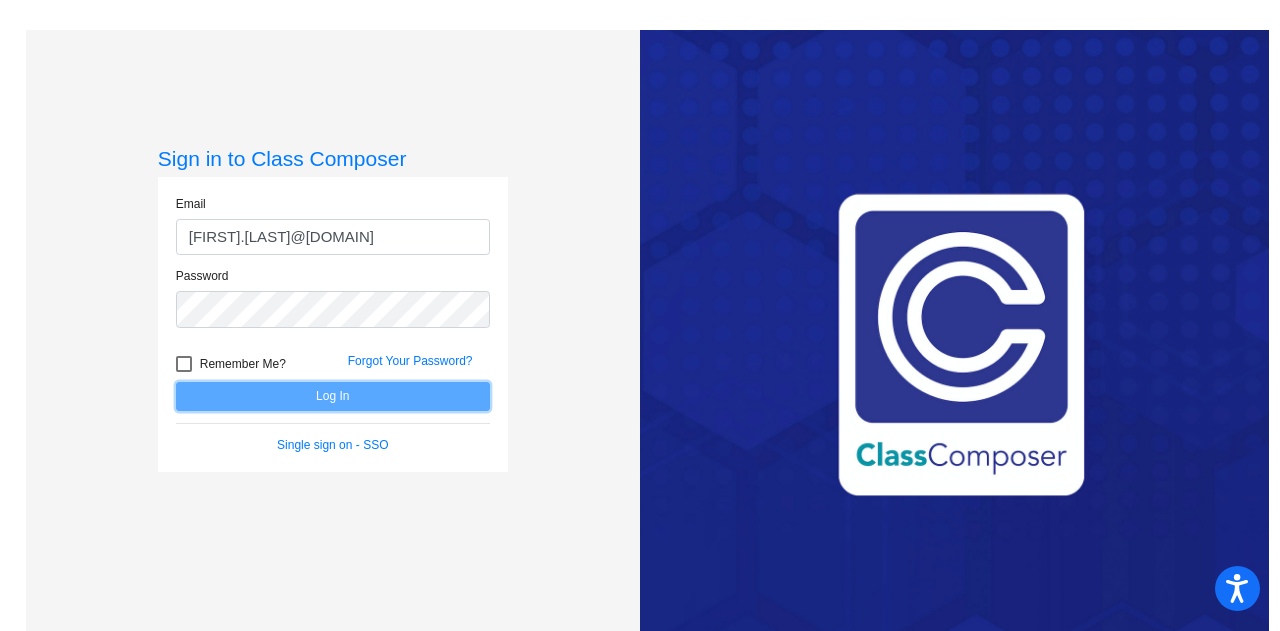 click on "Log In" 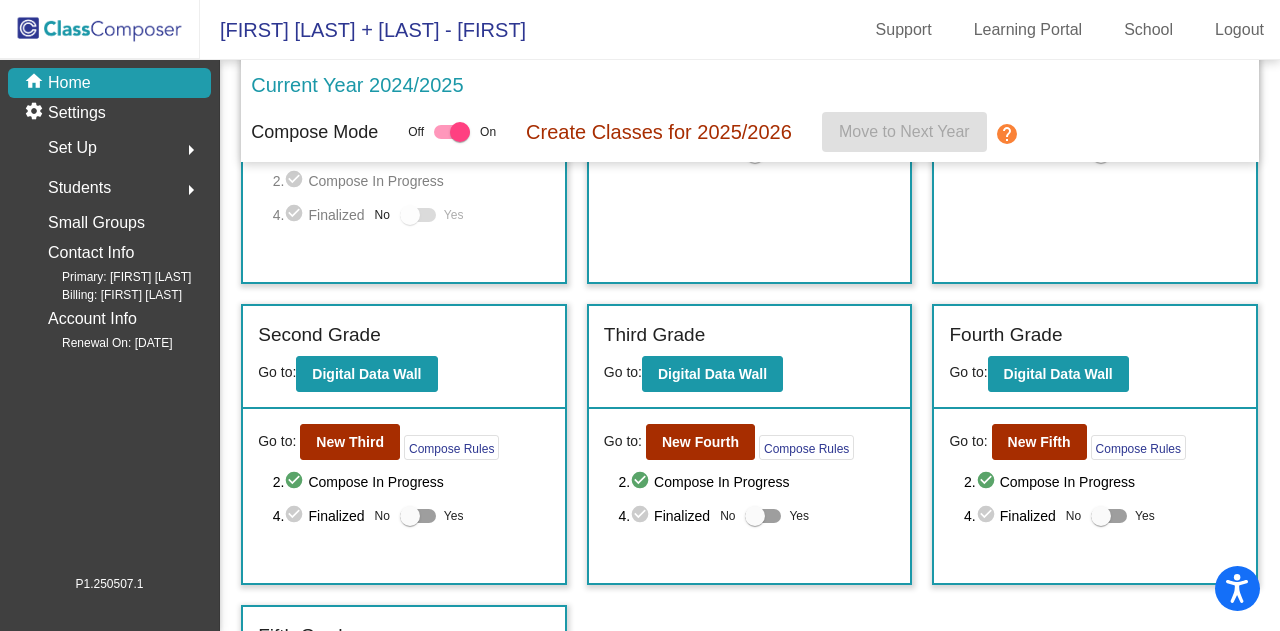 scroll, scrollTop: 281, scrollLeft: 0, axis: vertical 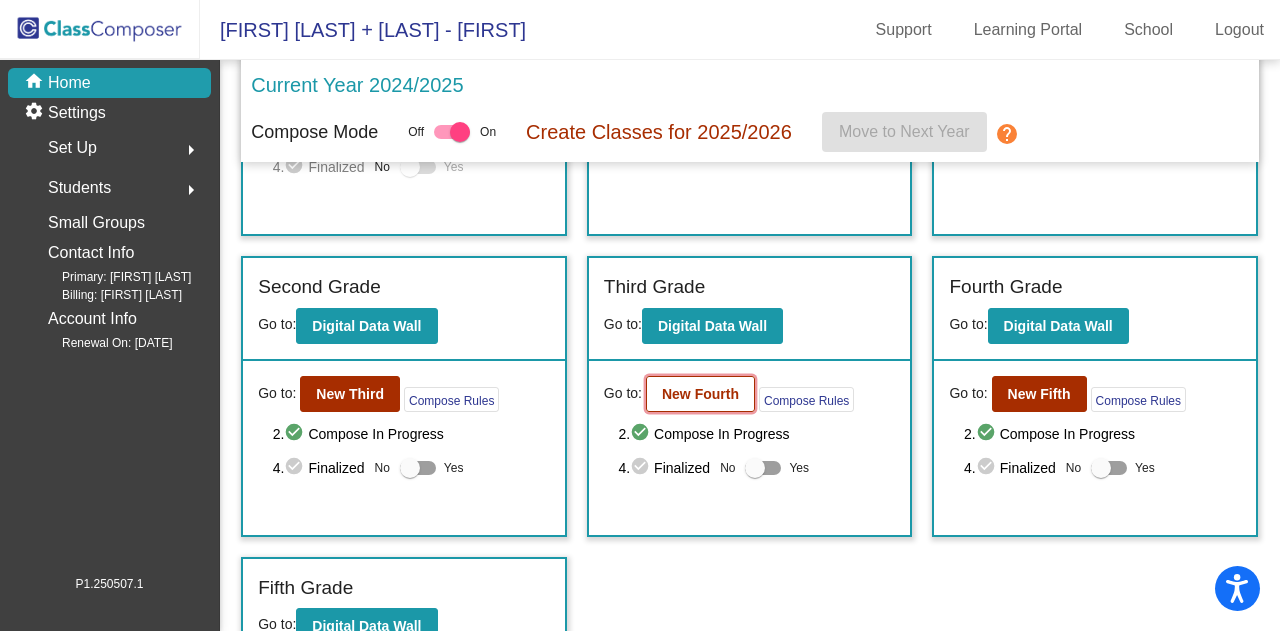 click on "New Fourth" 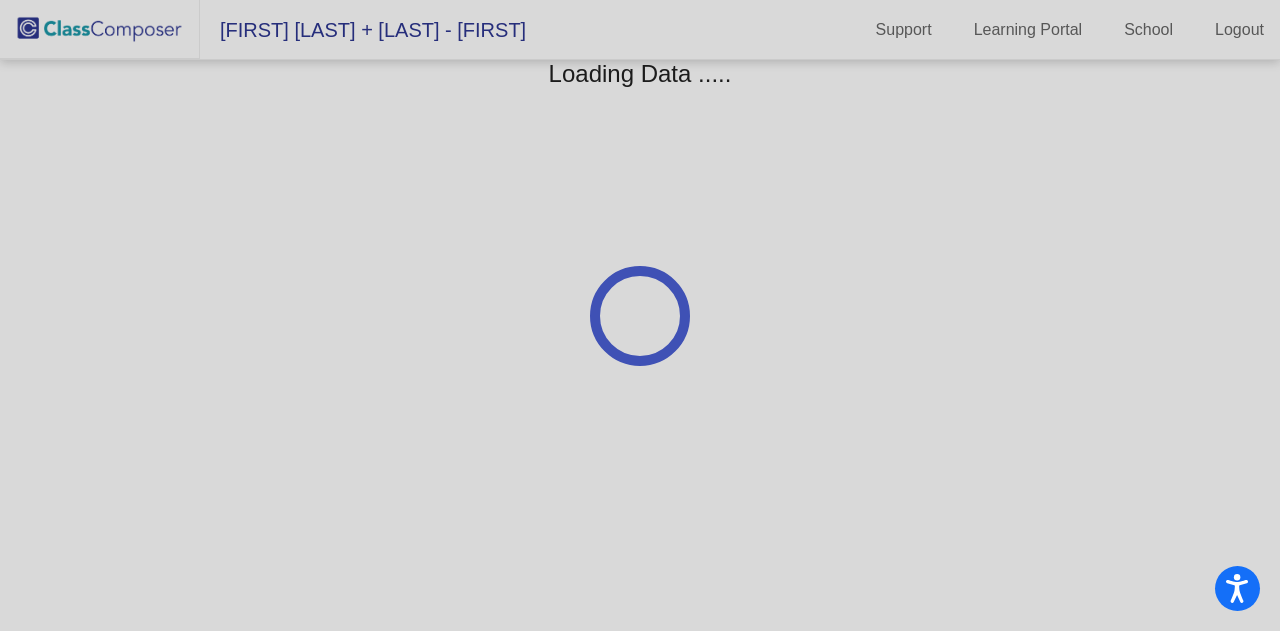 scroll, scrollTop: 0, scrollLeft: 0, axis: both 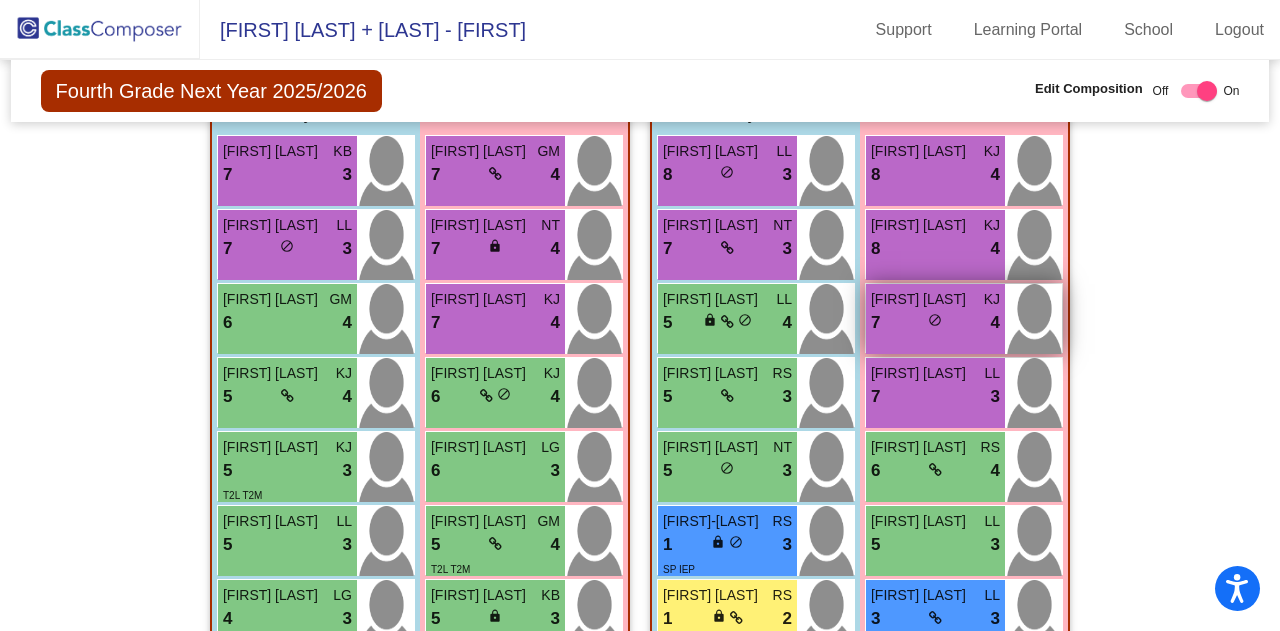 click on "do_not_disturb_alt" at bounding box center [935, 320] 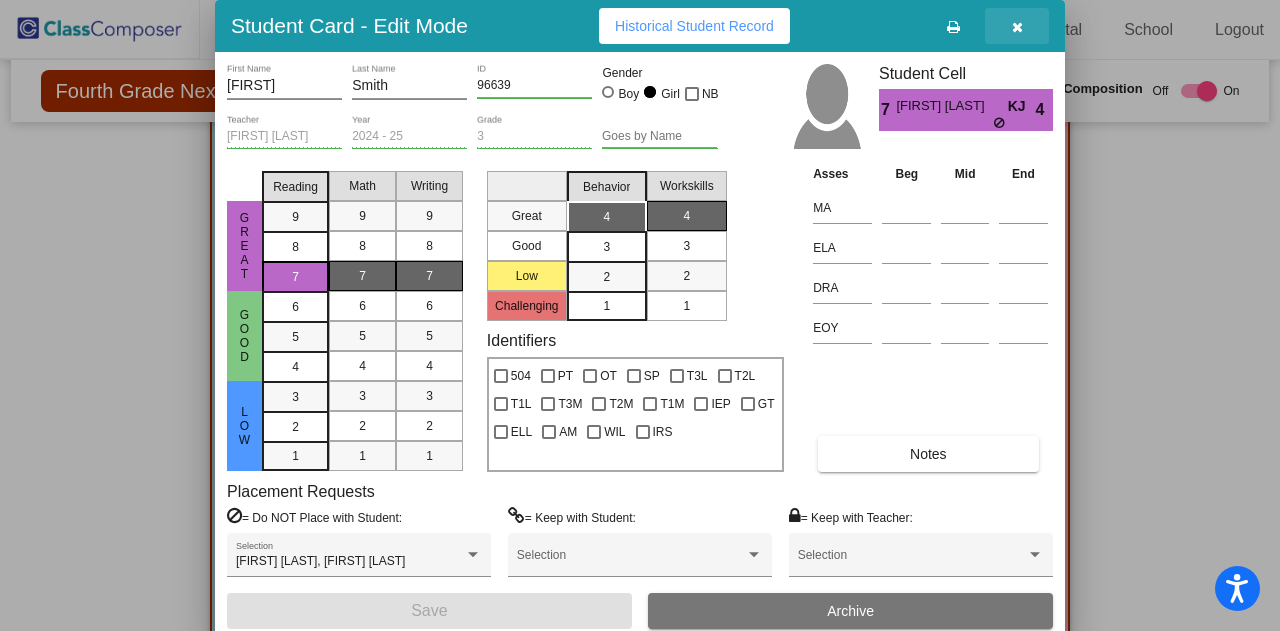 click at bounding box center (1017, 27) 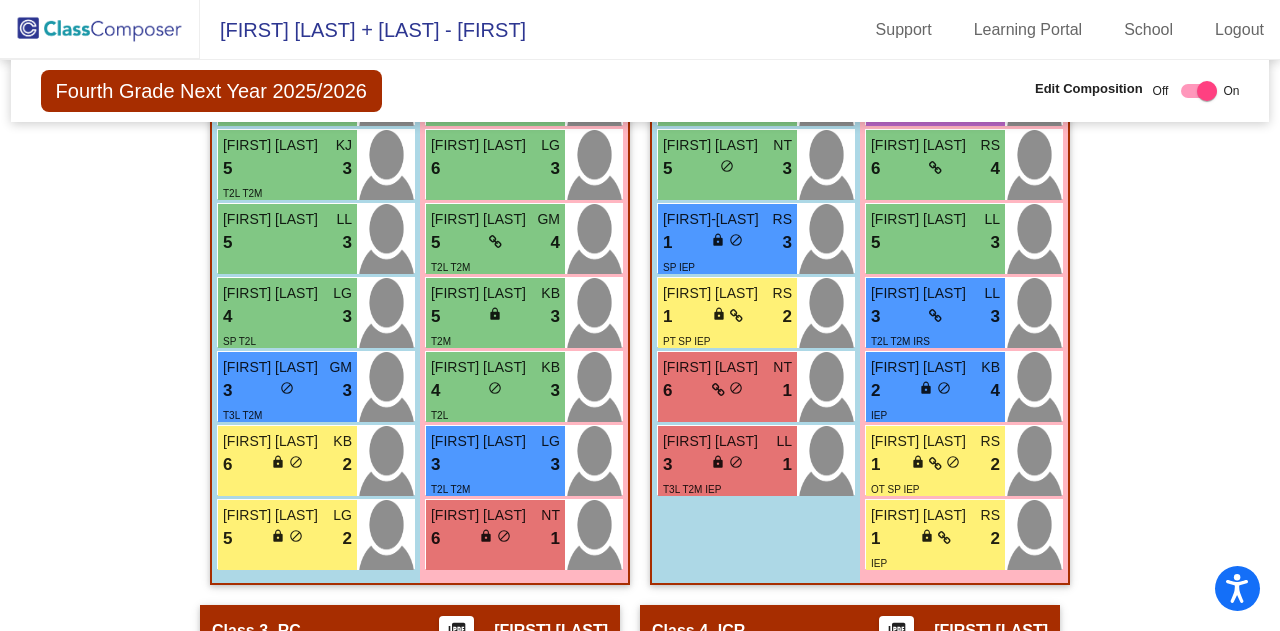 scroll, scrollTop: 945, scrollLeft: 0, axis: vertical 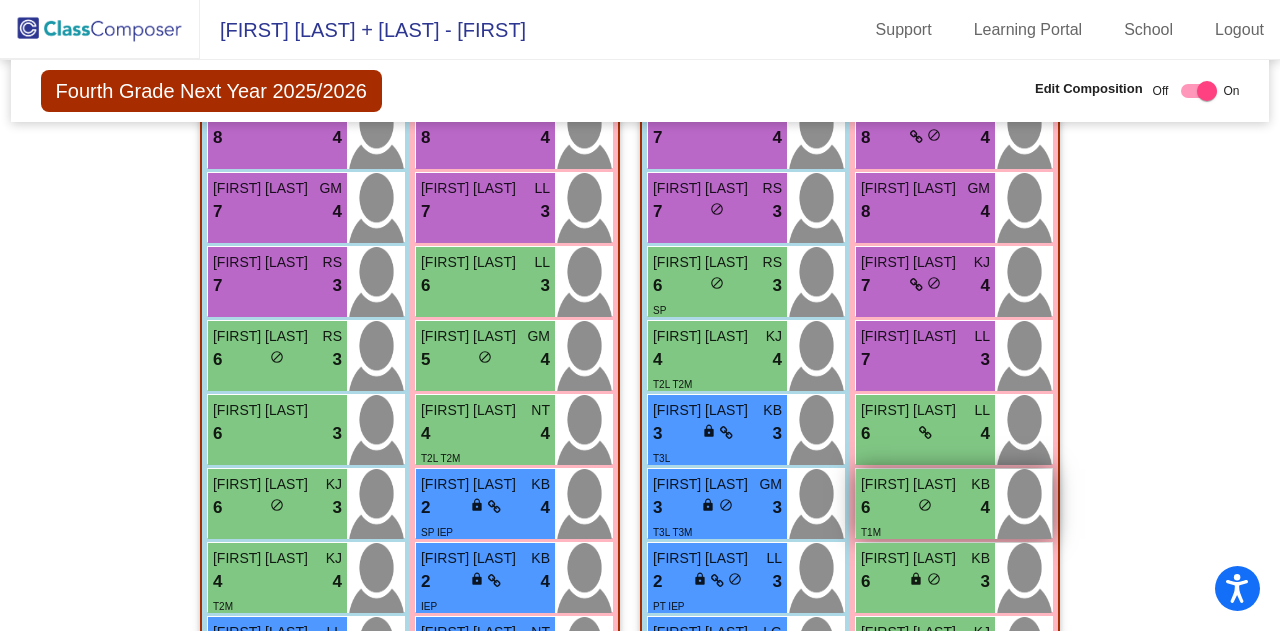 click on "6 lock do_not_disturb_alt 4" at bounding box center [925, 508] 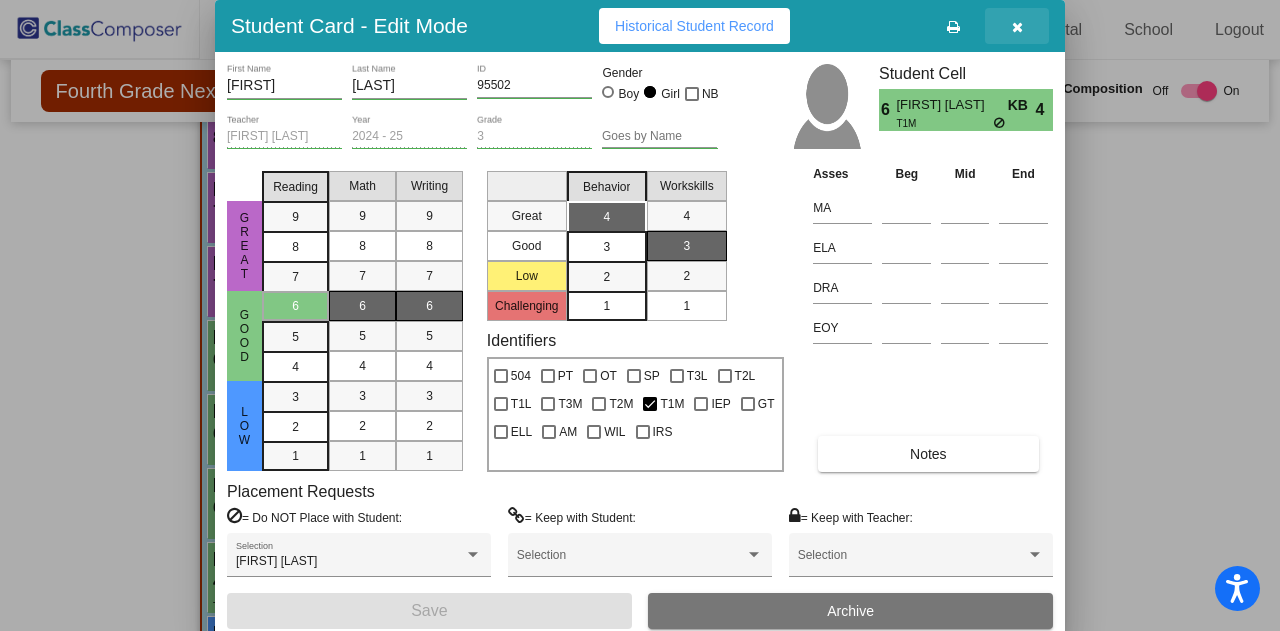 click at bounding box center (1017, 27) 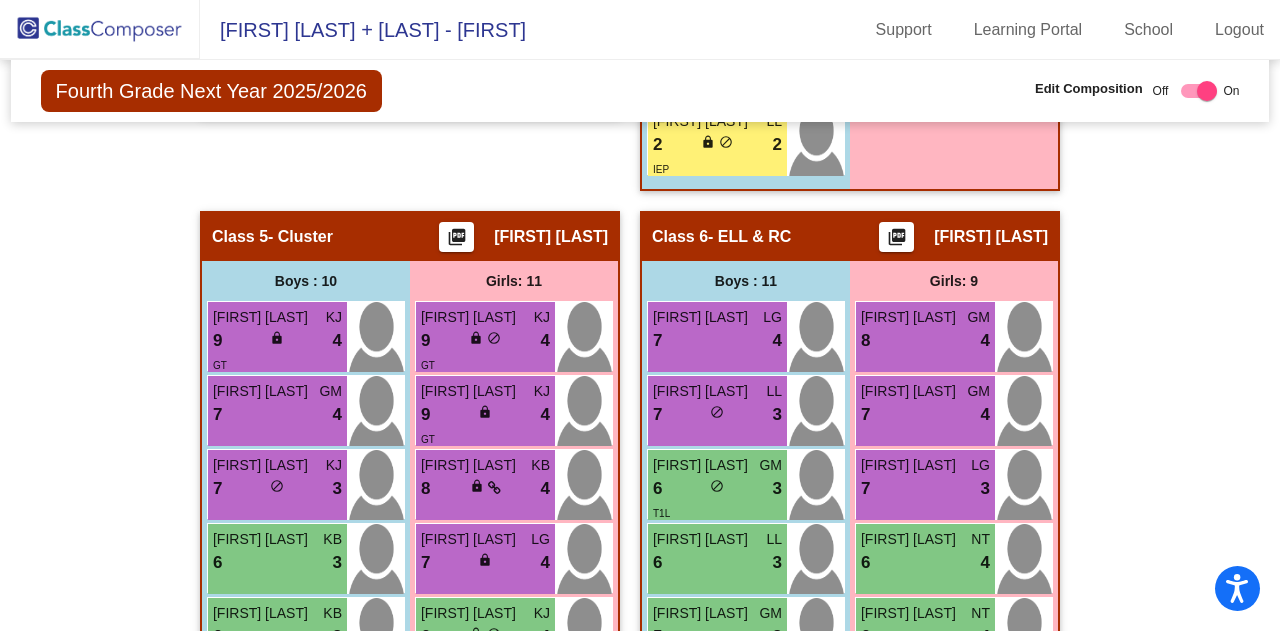 scroll, scrollTop: 2477, scrollLeft: 0, axis: vertical 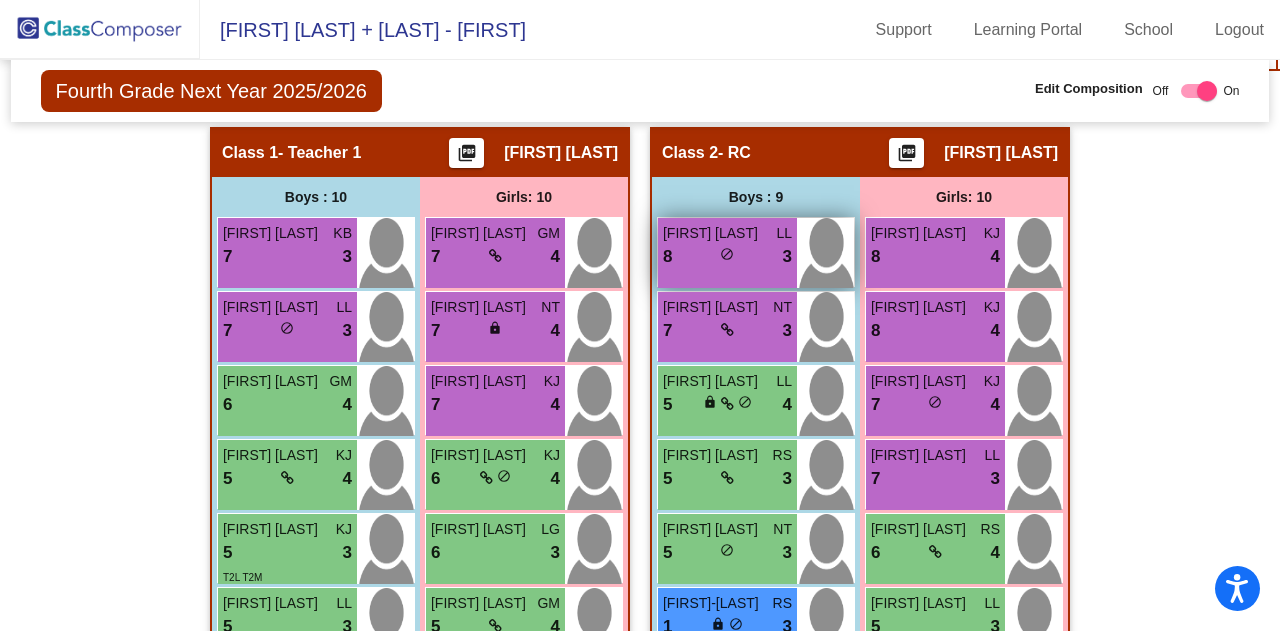 click on "8 lock do_not_disturb_alt 3" at bounding box center (727, 257) 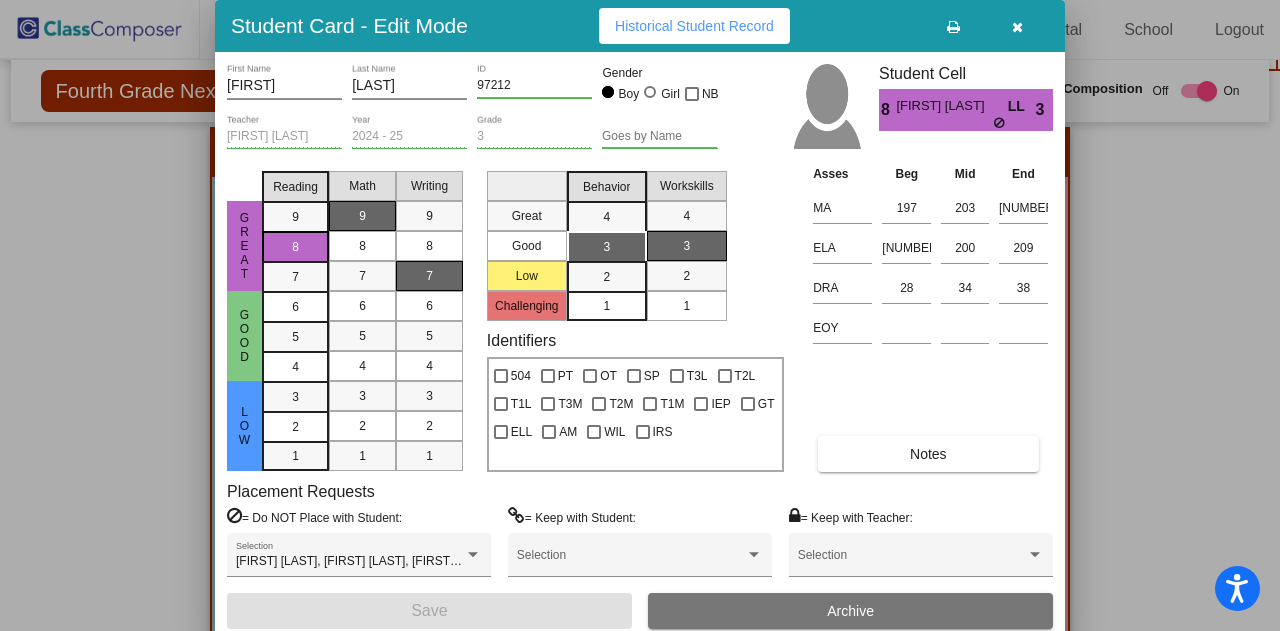 click at bounding box center [1017, 27] 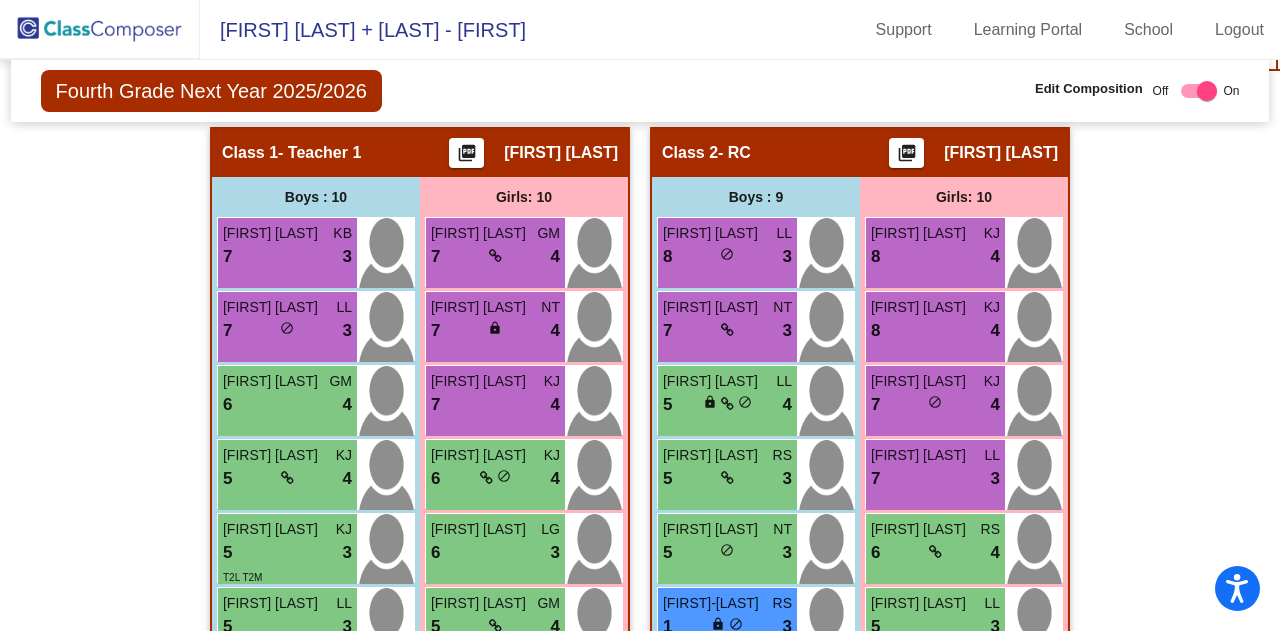 click on "Learning Portal" 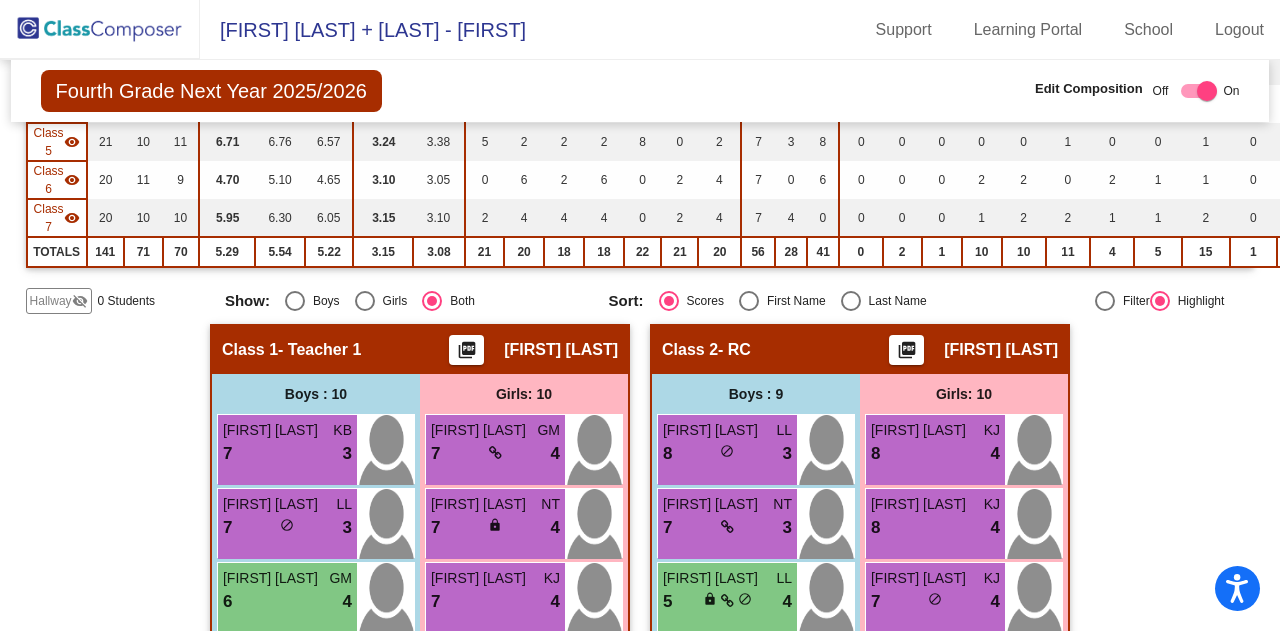 scroll, scrollTop: 414, scrollLeft: 0, axis: vertical 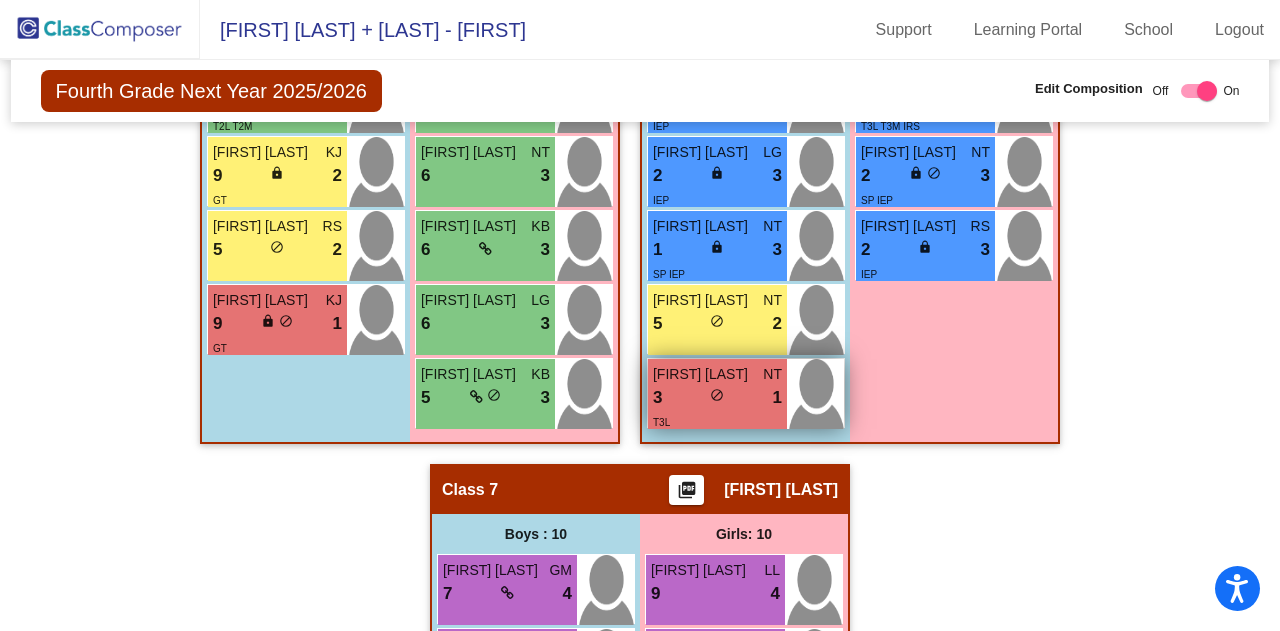 click on "T3L" at bounding box center [717, 421] 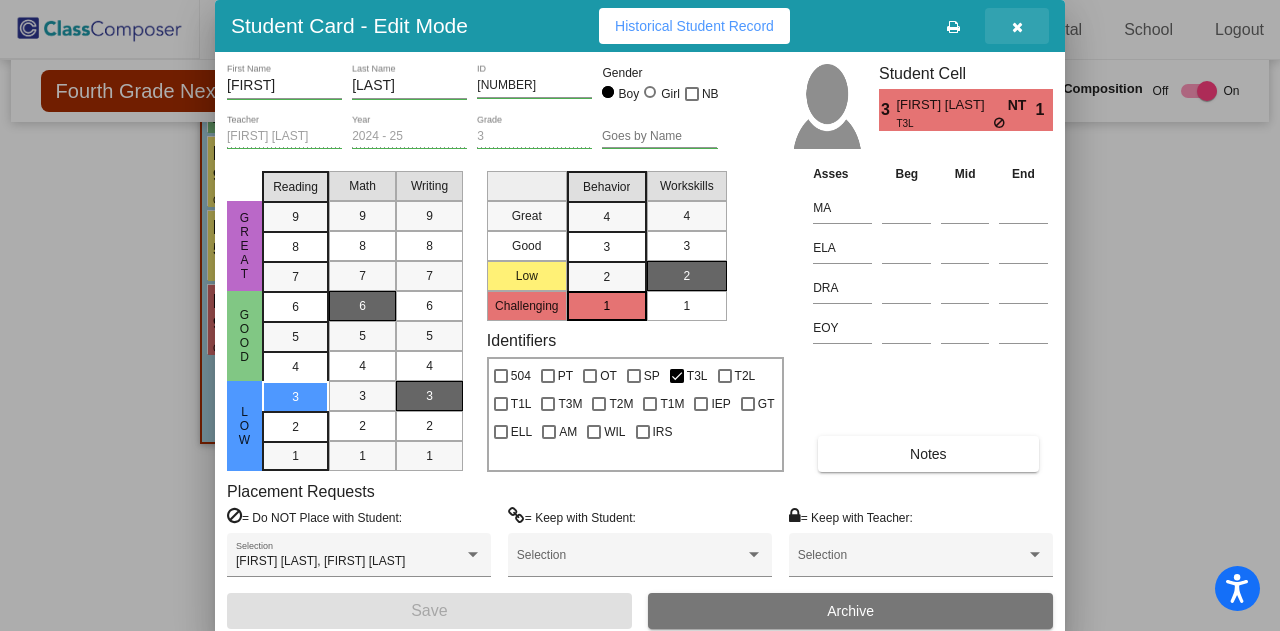 click at bounding box center [1017, 27] 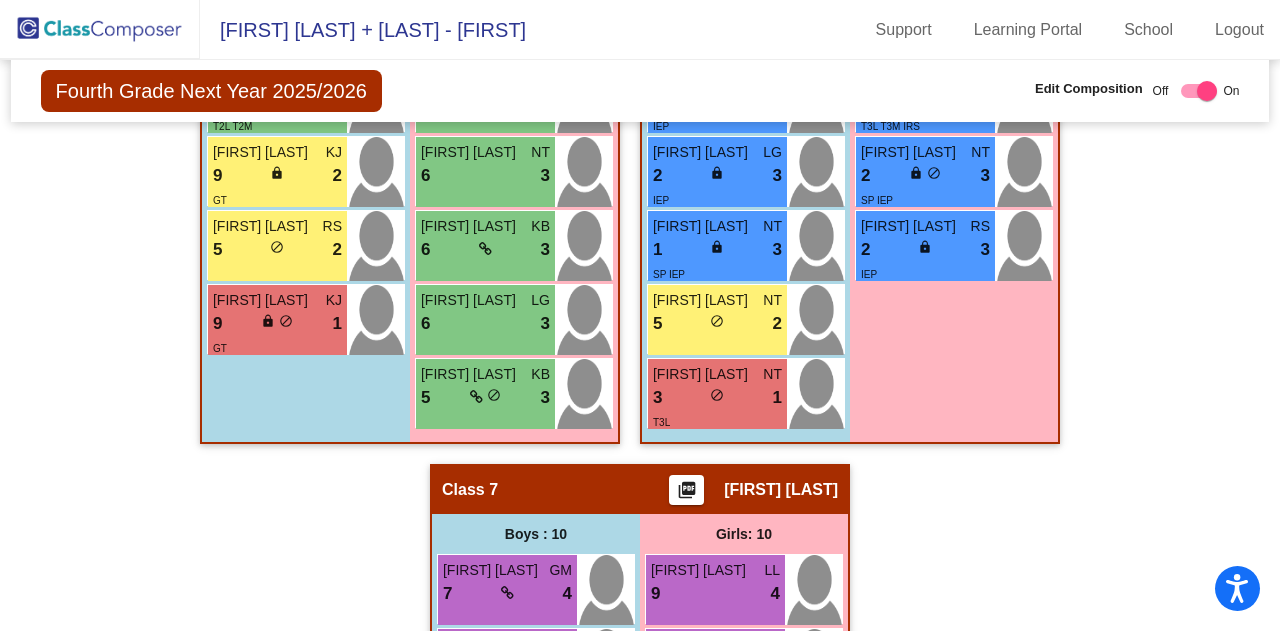 click on "Hallway   - Hallway Class  picture_as_pdf  Add Student  [FIRST] [LAST] [STUDENT_ID]  (Recommended)   Boy   Girl   Non Binary Add Close  Boys : 0    No Students   Girls: 0   No Students   Class 1   - Teacher 1  picture_as_pdf [FIRST] [LAST]  Add Student  [FIRST] [LAST] [STUDENT_ID]  (Recommended)   Boy   Girl   Non Binary Add Close  Boys : 10  [FIRST] [LAST] KB 7 lock do_not_disturb_alt 3 [FIRST] [LAST] LL 7 lock do_not_disturb_alt 3 [FIRST] [LAST] GM 6 lock do_not_disturb_alt 4 [FIRST] [LAST] KJ 5 lock do_not_disturb_alt 4 [FIRST] [LAST] KJ 5 lock do_not_disturb_alt 3 T2L T2M [FIRST] [LAST] LL 5 lock do_not_disturb_alt 3 Adharsh Barathkumar LG 4 lock do_not_disturb_alt 3 SP T2L [FIRST] [LAST] GM 3 lock do_not_disturb_alt 3 T3L T2M [FIRST] [LAST] KB 6 lock do_not_disturb_alt 2 [FIRST] [LAST] LG 5 lock do_not_disturb_alt 2 Girls: 10 [FIRST] [LAST] GM 7 lock do_not_disturb_alt 4 [FIRST] [LAST] NT 7 lock do_not_disturb_alt 4 [FIRST] [LAST] KJ 7 lock do_not_disturb_alt 4 [FIRST] [LAST] KJ 6 lock 4 LG 6 3 5" 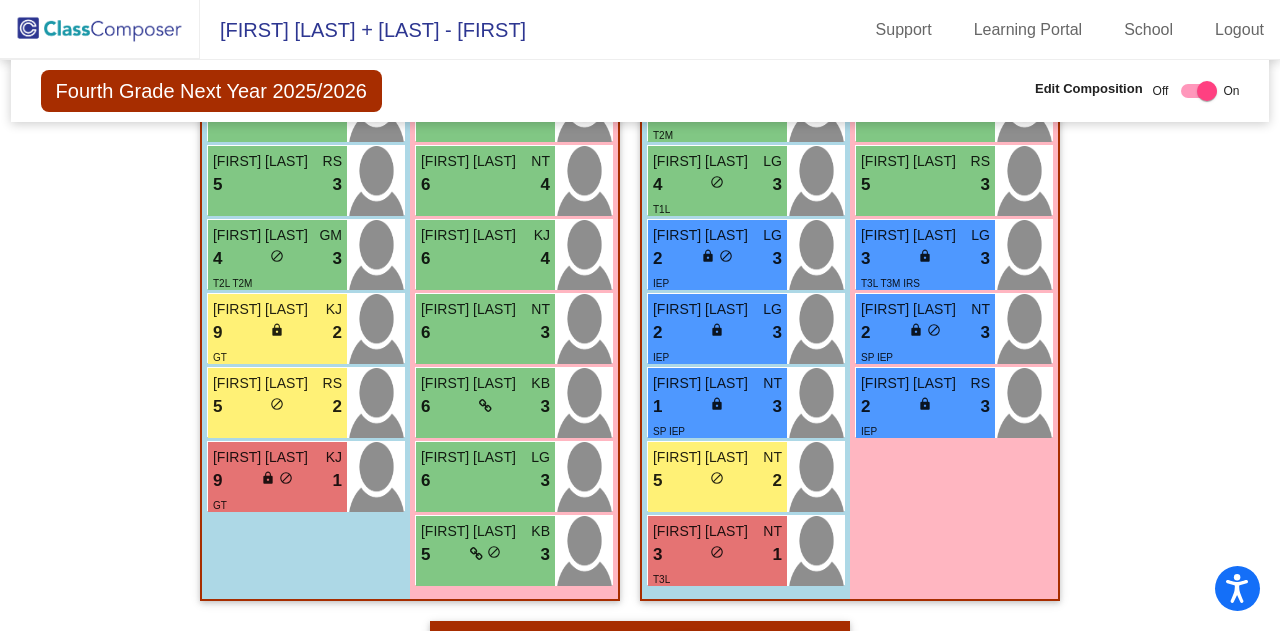scroll, scrollTop: 2846, scrollLeft: 0, axis: vertical 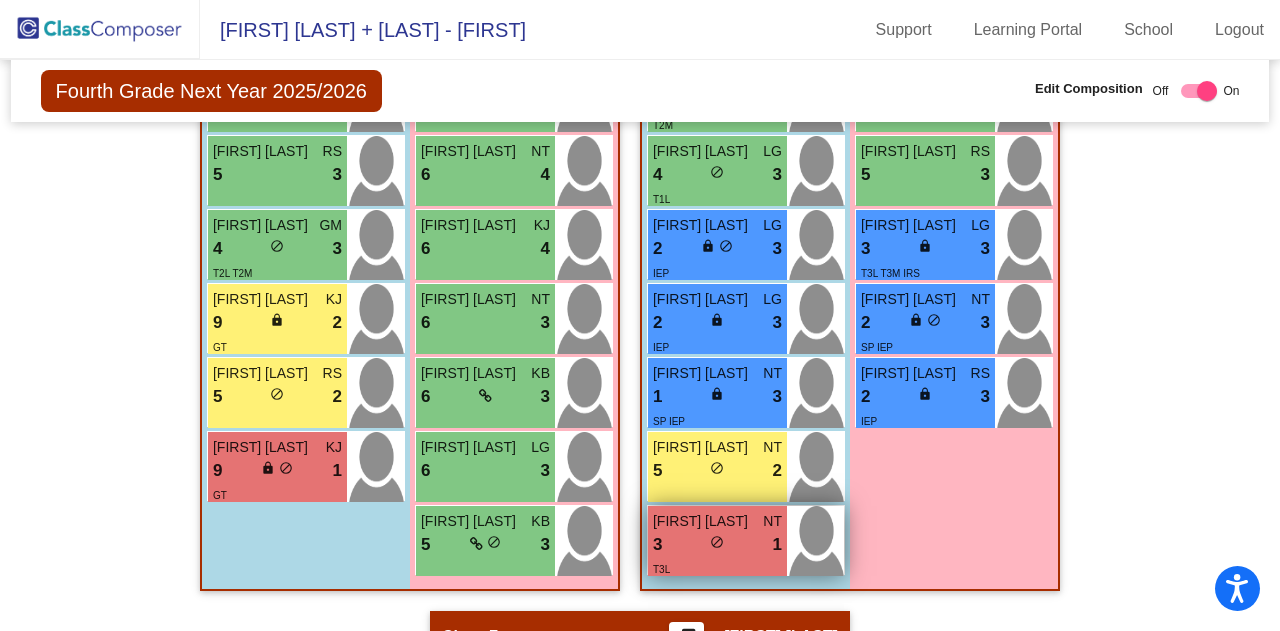 click on "do_not_disturb_alt" at bounding box center (717, 542) 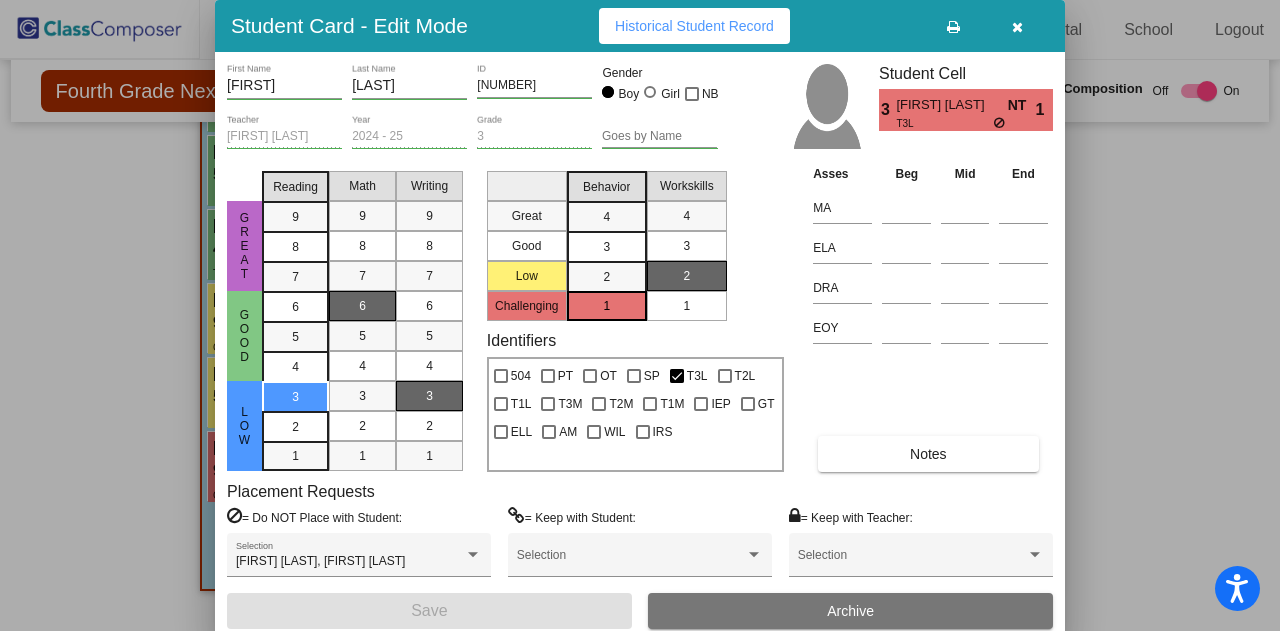 click at bounding box center [1017, 27] 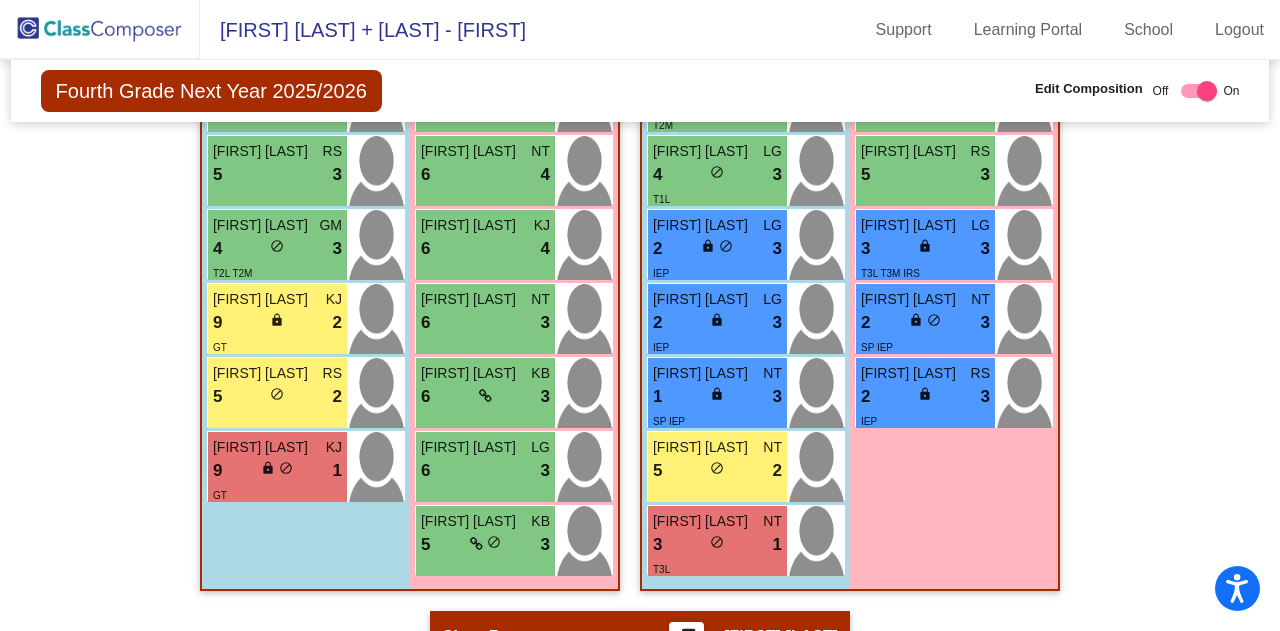 click on "Hallway   - Hallway Class  picture_as_pdf  Add Student  [FIRST] [LAST] [STUDENT_ID]  (Recommended)   Boy   Girl   Non Binary Add Close  Boys : 0    No Students   Girls: 0   No Students   Class 1   - Teacher 1  picture_as_pdf [FIRST] [LAST]  Add Student  [FIRST] [LAST] [STUDENT_ID]  (Recommended)   Boy   Girl   Non Binary Add Close  Boys : 10  [FIRST] [LAST] KB 7 lock do_not_disturb_alt 3 [FIRST] [LAST] LL 7 lock do_not_disturb_alt 3 [FIRST] [LAST] GM 6 lock do_not_disturb_alt 4 [FIRST] [LAST] KJ 5 lock do_not_disturb_alt 4 [FIRST] [LAST] KJ 5 lock do_not_disturb_alt 3 T2L T2M [FIRST] [LAST] LL 5 lock do_not_disturb_alt 3 Adharsh Barathkumar LG 4 lock do_not_disturb_alt 3 SP T2L [FIRST] [LAST] GM 3 lock do_not_disturb_alt 3 T3L T2M [FIRST] [LAST] KB 6 lock do_not_disturb_alt 2 [FIRST] [LAST] LG 5 lock do_not_disturb_alt 2 Girls: 10 [FIRST] [LAST] GM 7 lock do_not_disturb_alt 4 [FIRST] [LAST] NT 7 lock do_not_disturb_alt 4 [FIRST] [LAST] KJ 7 lock do_not_disturb_alt 4 [FIRST] [LAST] KJ 6 lock 4 LG 6 3 5" 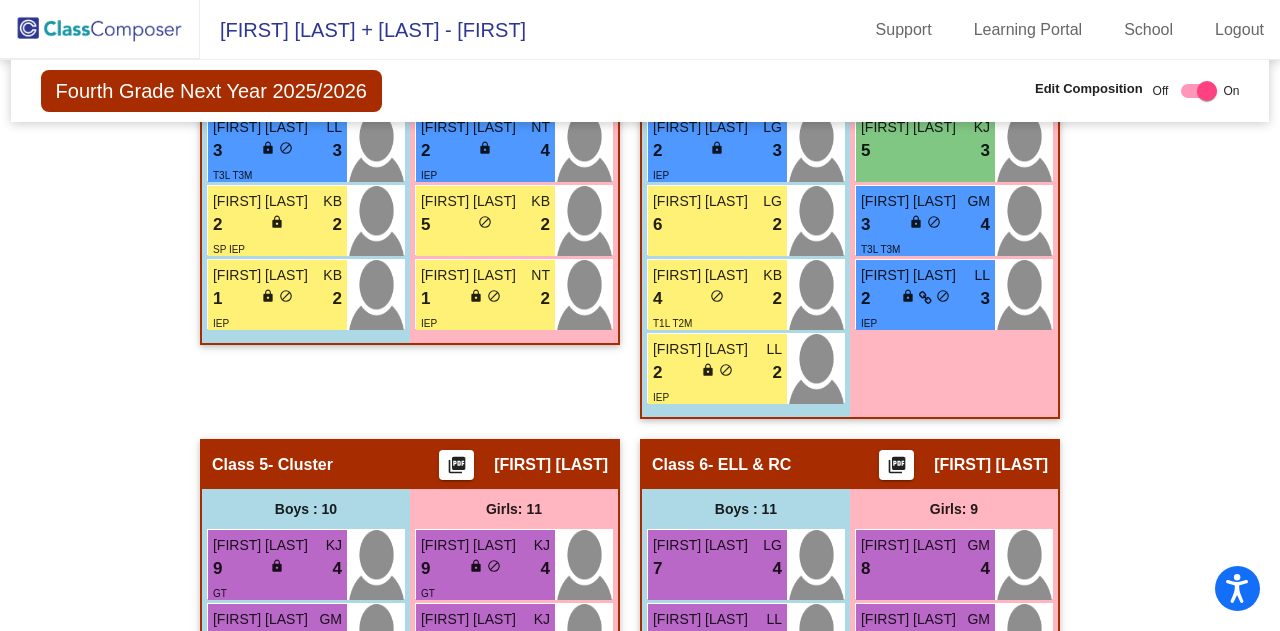 scroll, scrollTop: 2037, scrollLeft: 0, axis: vertical 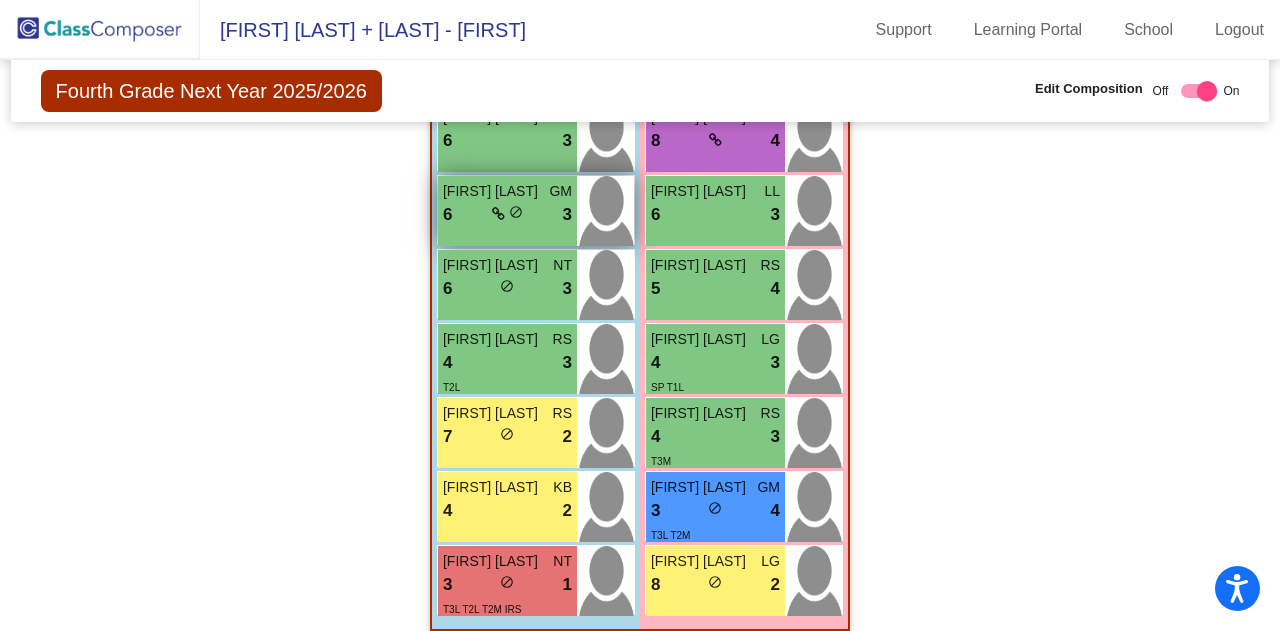 click at bounding box center (498, 214) 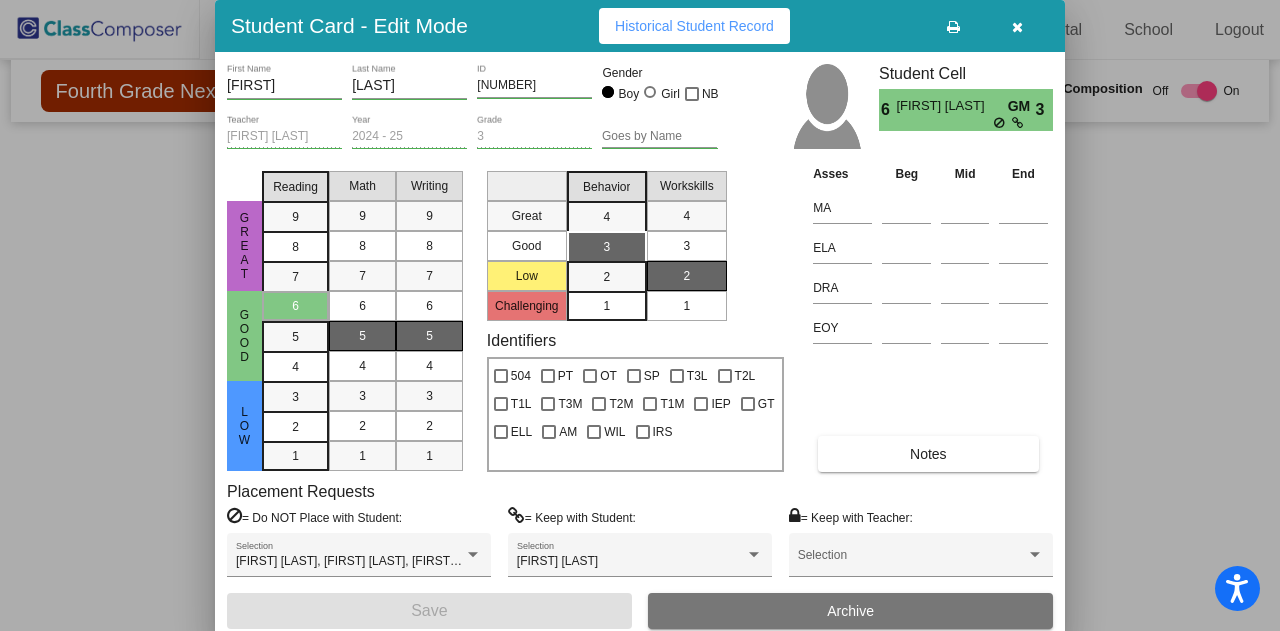 click at bounding box center (1017, 27) 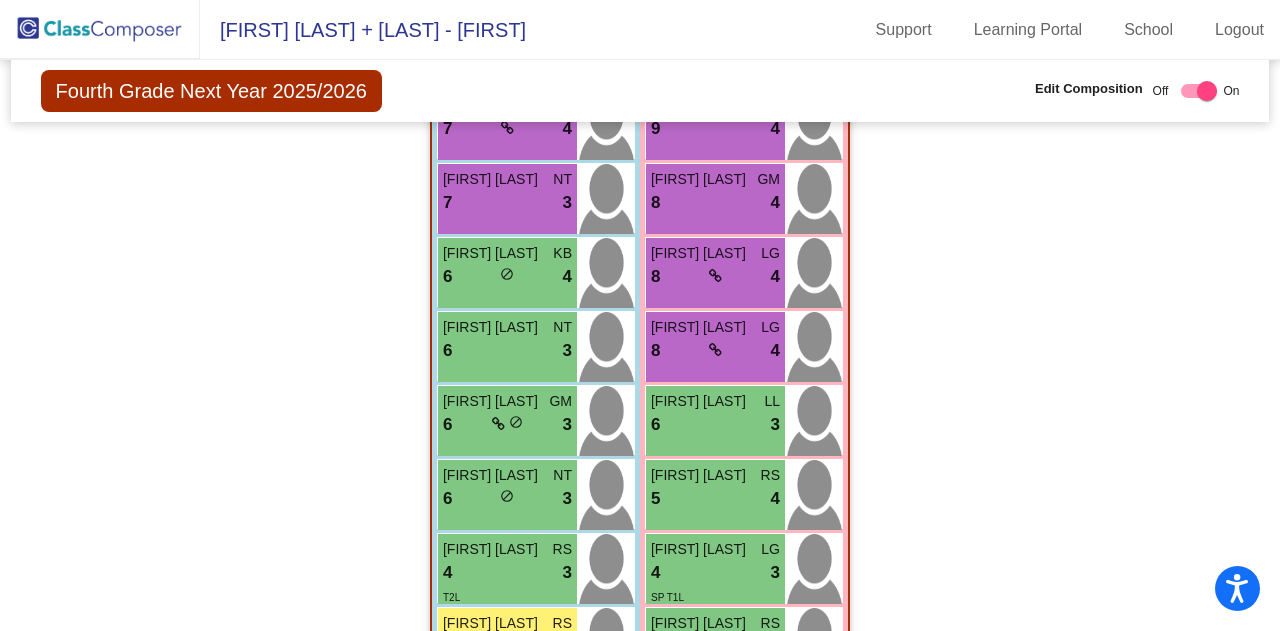 scroll, scrollTop: 3458, scrollLeft: 0, axis: vertical 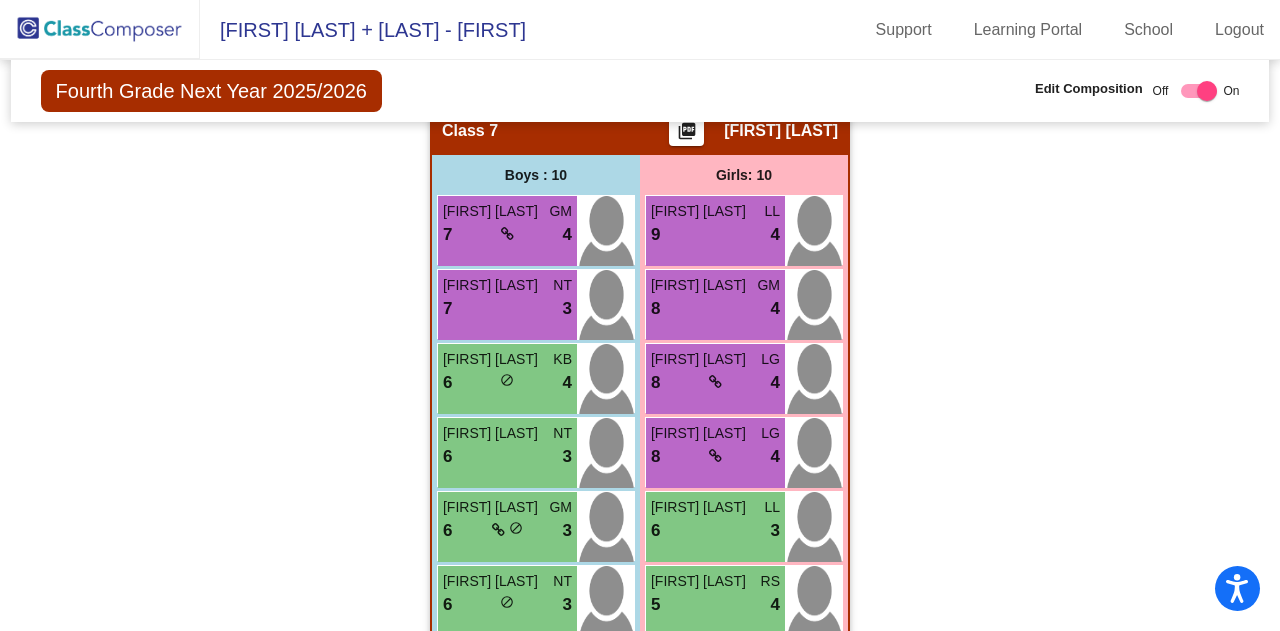 click 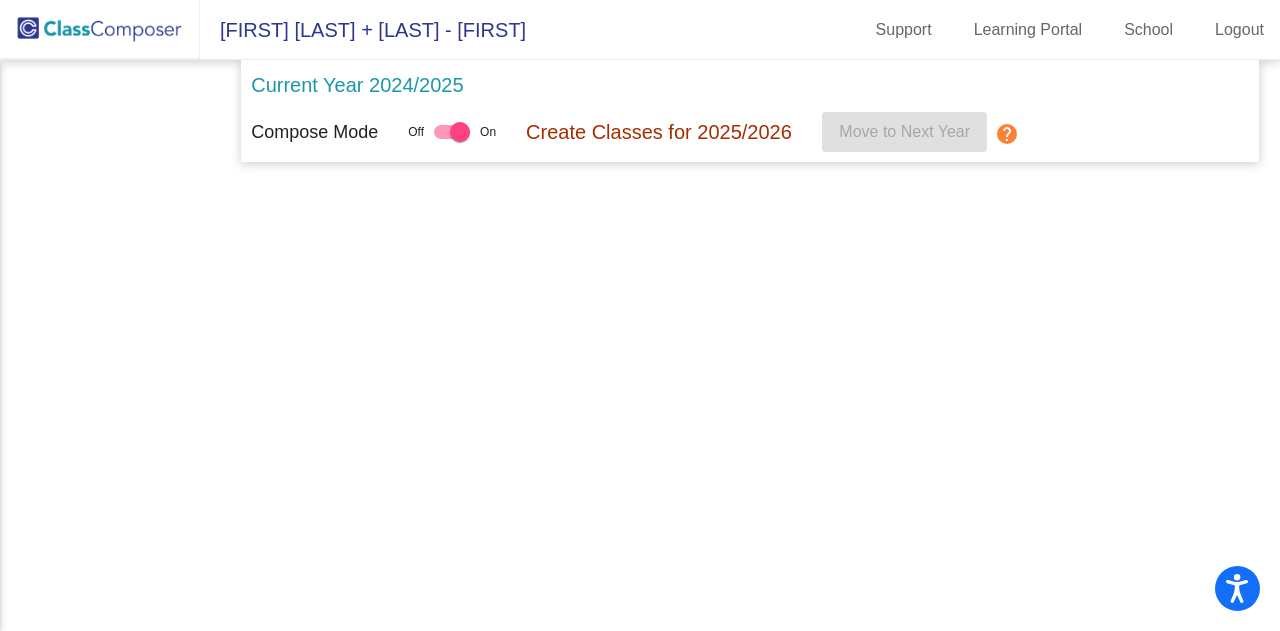 scroll, scrollTop: 0, scrollLeft: 0, axis: both 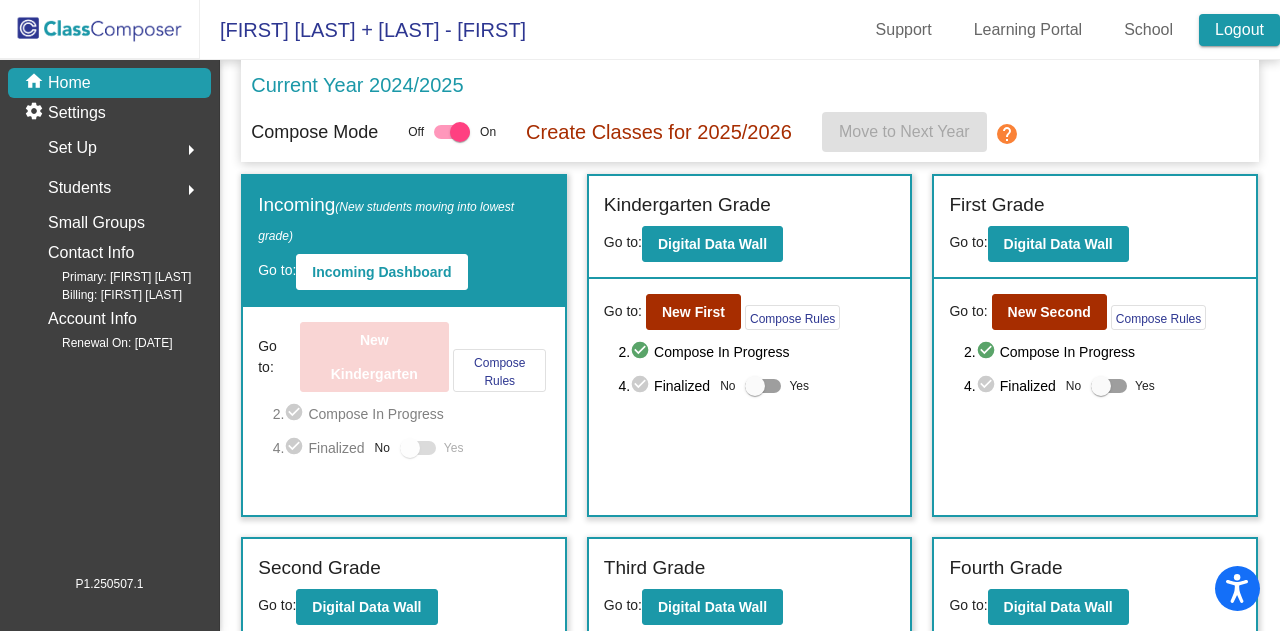 click on "Logout" 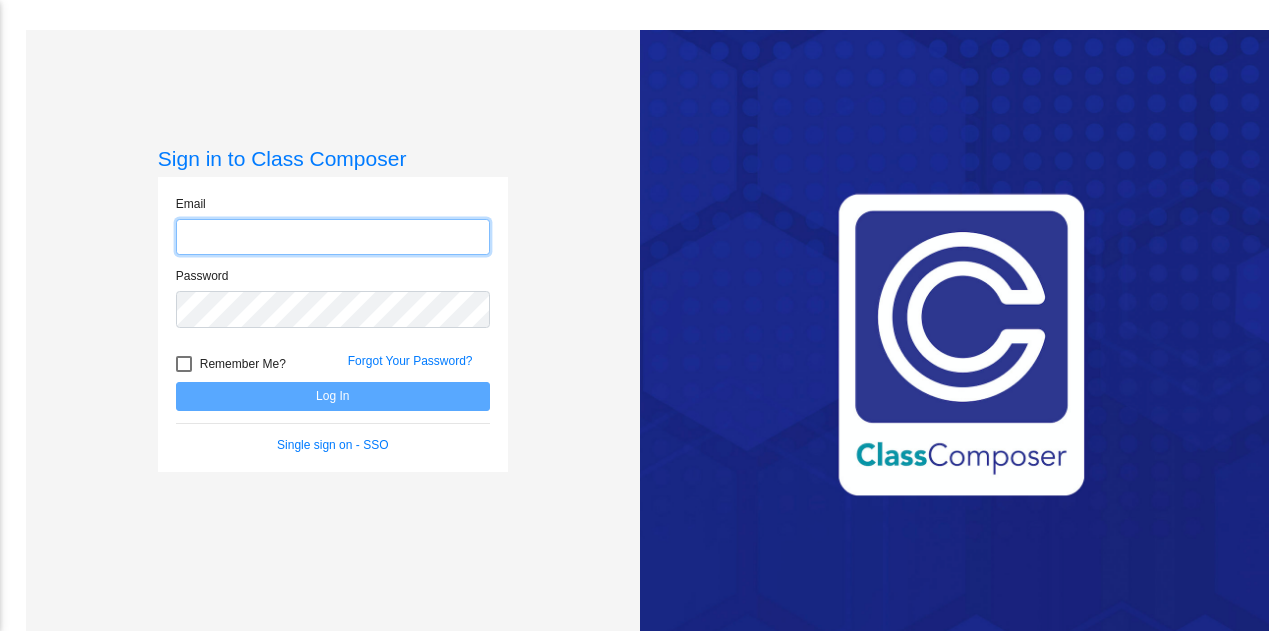 type on "[FIRST].[LAST]@[DOMAIN]" 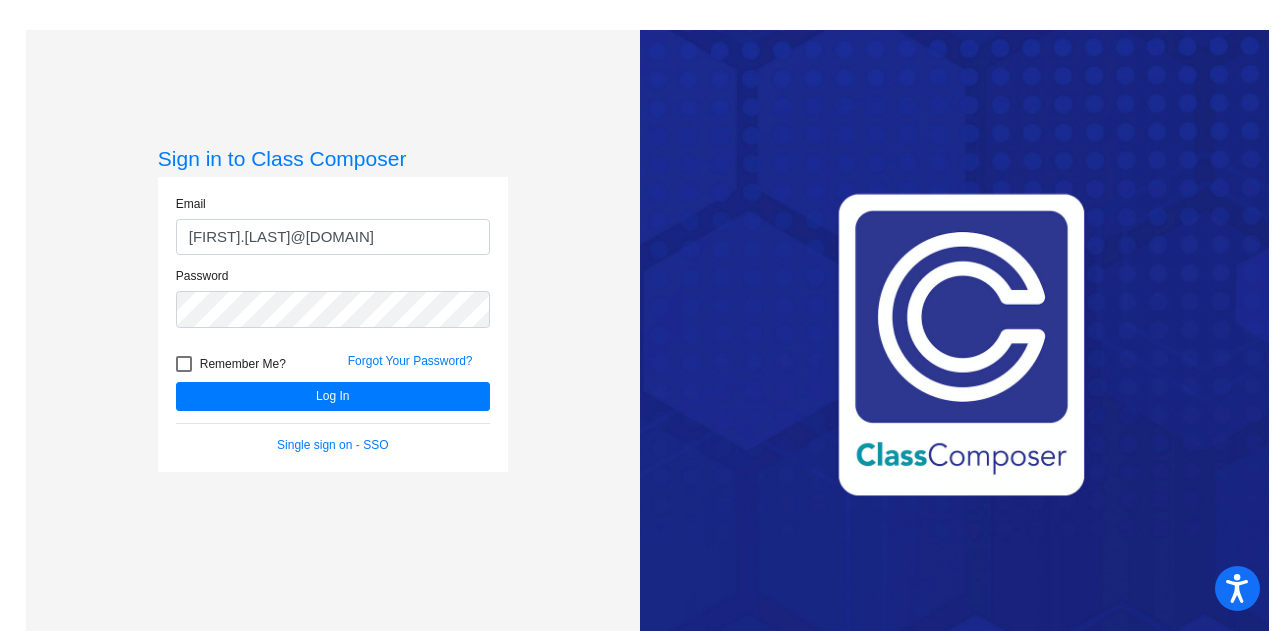 click on "Forgot Your Password?" 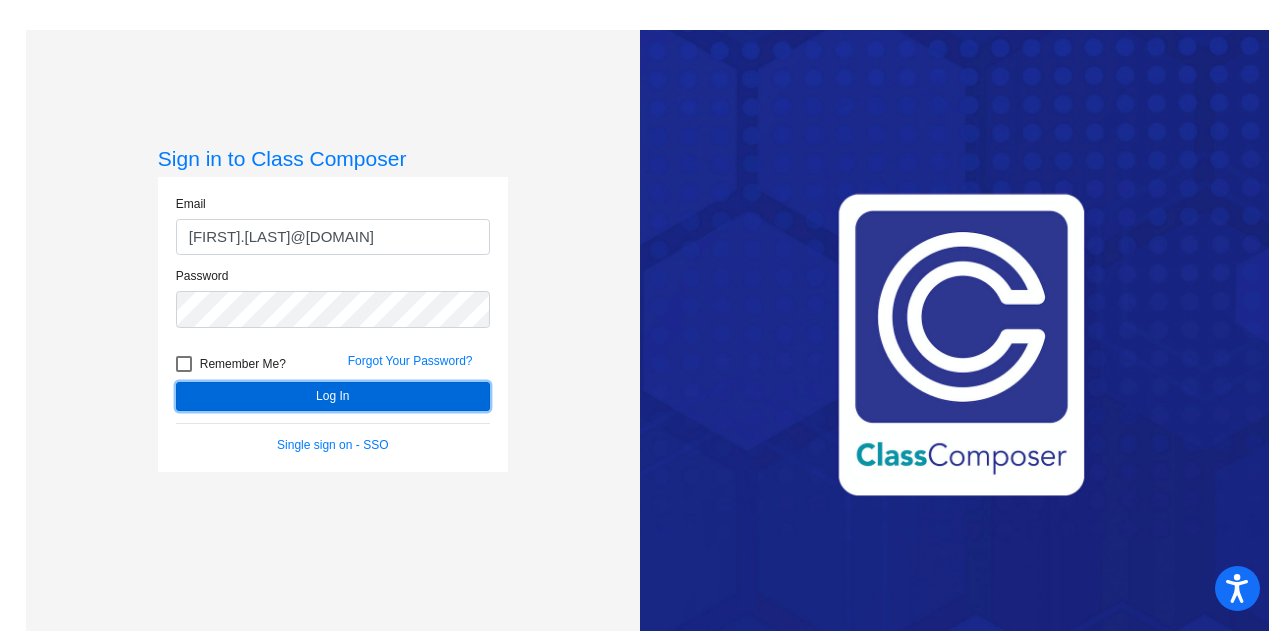click on "Log In" 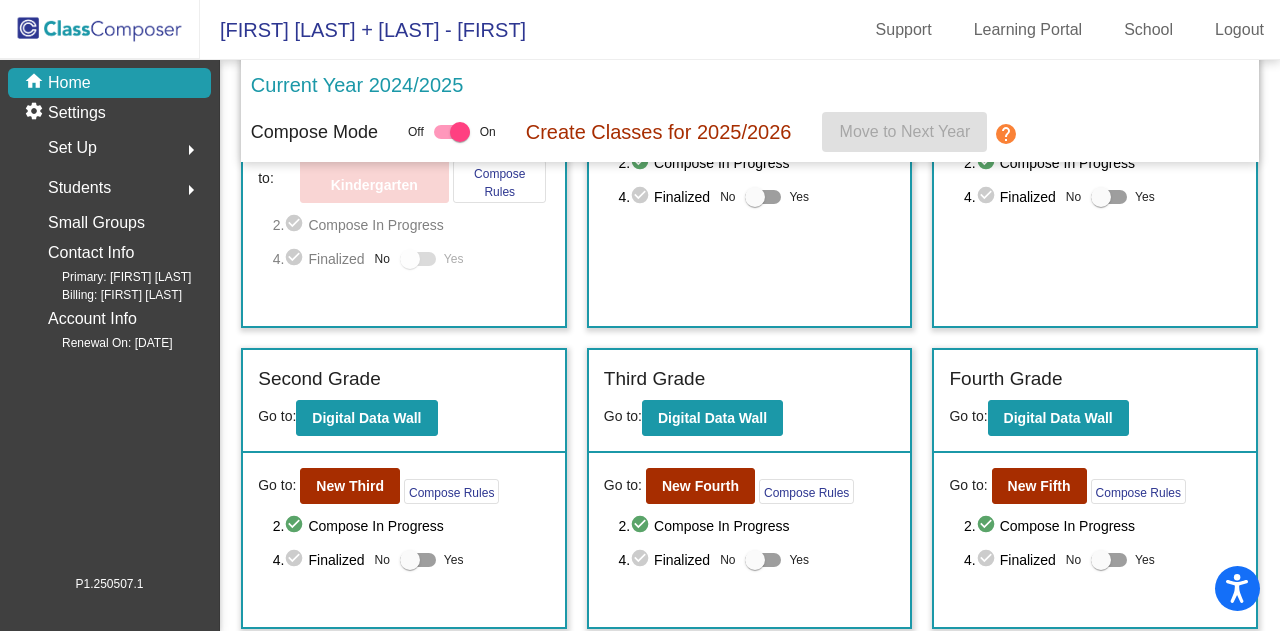 scroll, scrollTop: 192, scrollLeft: 0, axis: vertical 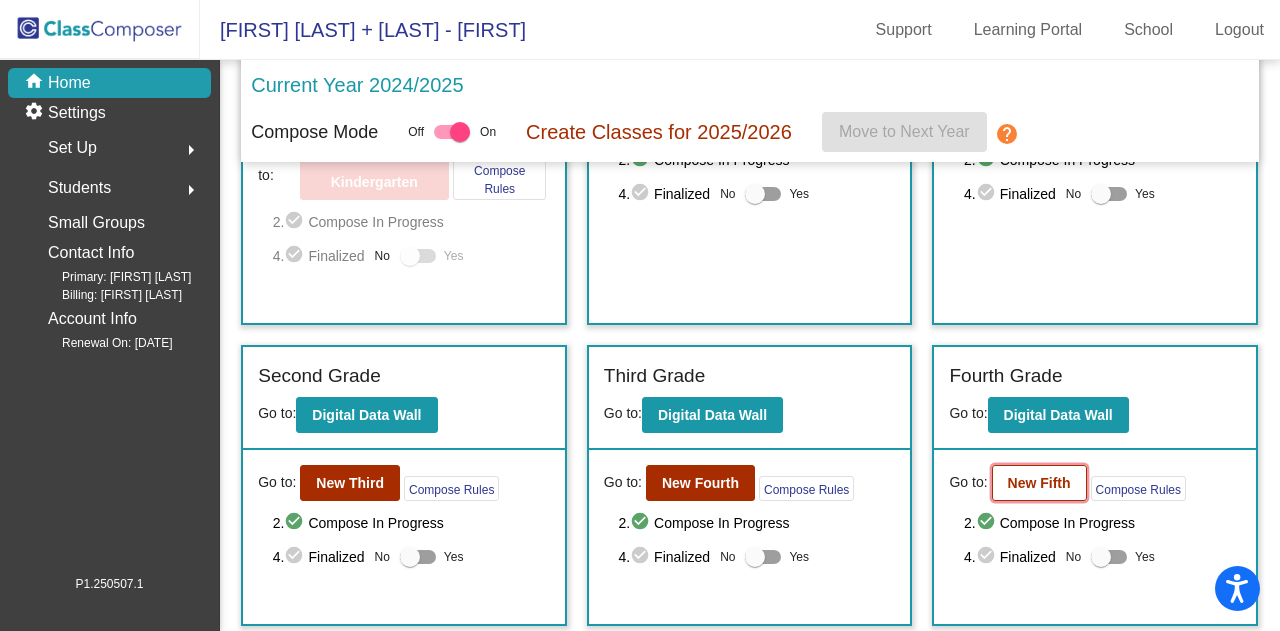 click on "New Fifth" 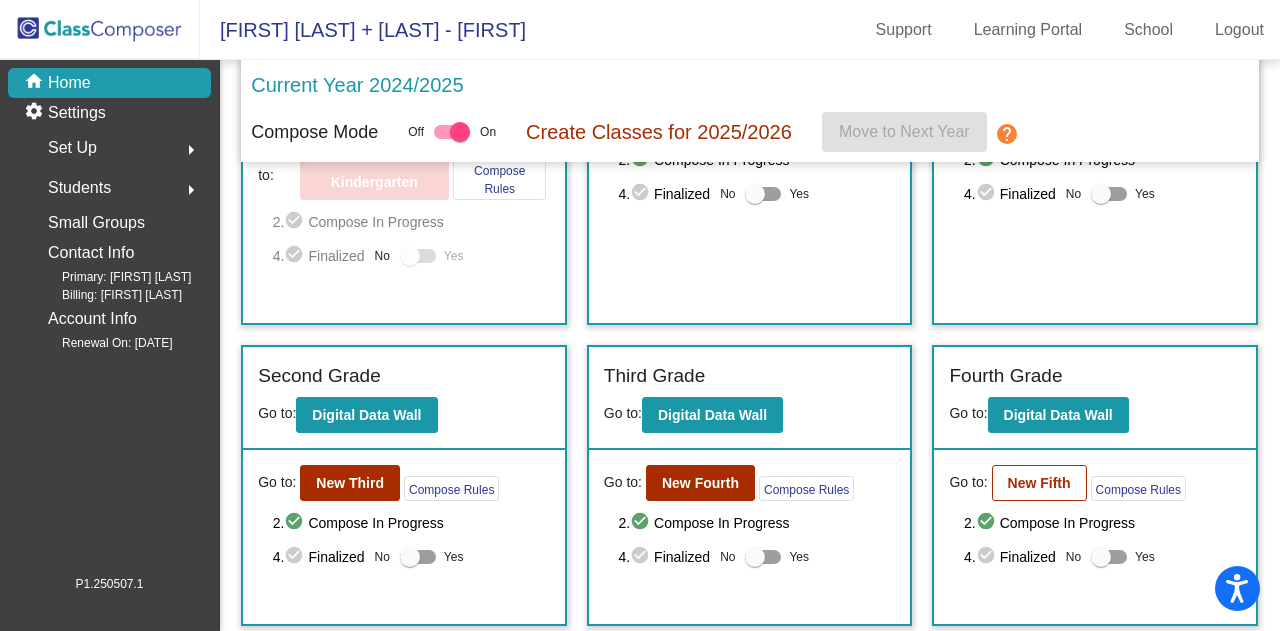 scroll, scrollTop: 0, scrollLeft: 0, axis: both 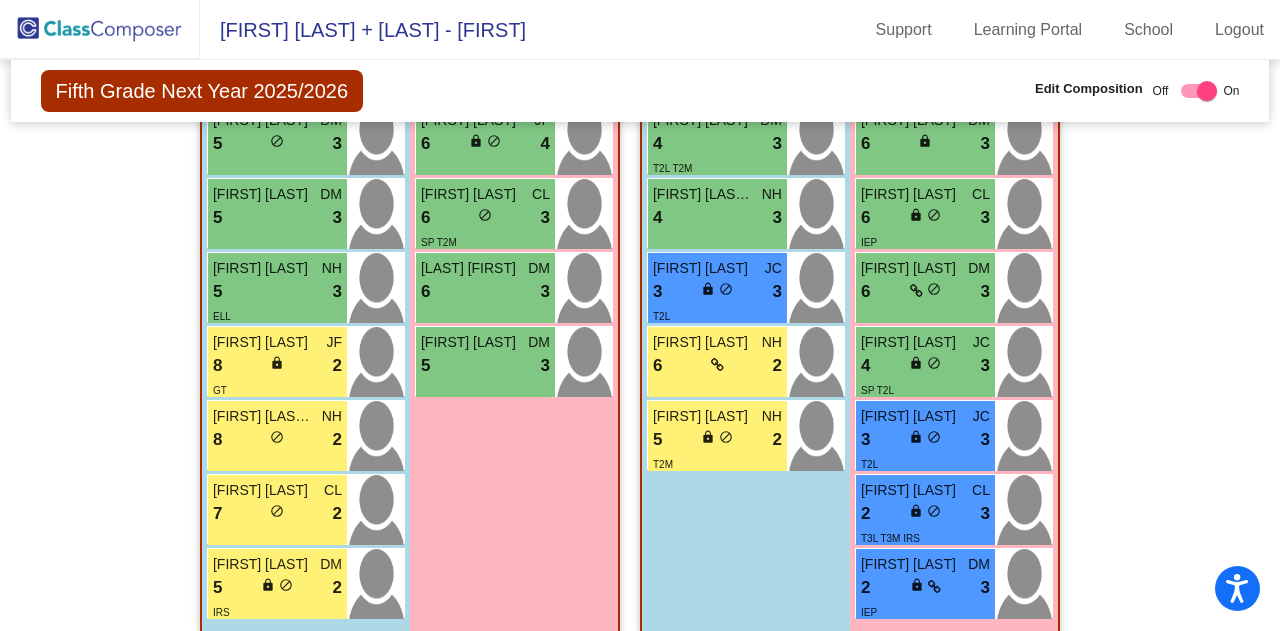 click on "Hallway   - Hallway Class  picture_as_pdf  Add Student  [FIRST] [LAST] [STUDENT_ID]  (Recommended)   Boy   Girl   Non Binary Add Close  Boys : 1  [FIRST] [LAST] lock do_not_disturb_alt IEP Girls: 0   No Students   Class 1   - ELL  picture_as_pdf [FIRST] [LAST]  Add Student  [FIRST] [LAST] [STUDENT_ID]  (Recommended)   Boy   Girl   Non Binary Add Close  Boys : 11  [FIRST] [LAST] JS 8 lock do_not_disturb_alt 4 [FIRST] [LAST] JS 7 lock do_not_disturb_alt 3 [FIRST] [LAST] NH 7 lock do_not_disturb_alt 3 [FIRST] [LAST] JS 5 lock do_not_disturb_alt 3 IRS [FIRST] [LAST] JC 5 lock do_not_disturb_alt 3 T1M [FIRST] [LAST] CL 5 lock do_not_disturb_alt 3 T1L [FIRST] [LAST] CL 4 lock do_not_disturb_alt 3 T1L [FIRST] [LAST] CL 4 lock do_not_disturb_alt 3 T2L [FIRST] [LAST] NH 4 lock do_not_disturb_alt 3 SP T2L T2M ELL [FIRST] [LAST] JS 5 lock do_not_disturb_alt 2 T2L Girls: 11 [FIRST] [LAST] JC 8 lock do_not_disturb_alt 4 [FIRST] [LAST] CL 8 lock 3 JC 6 lock" 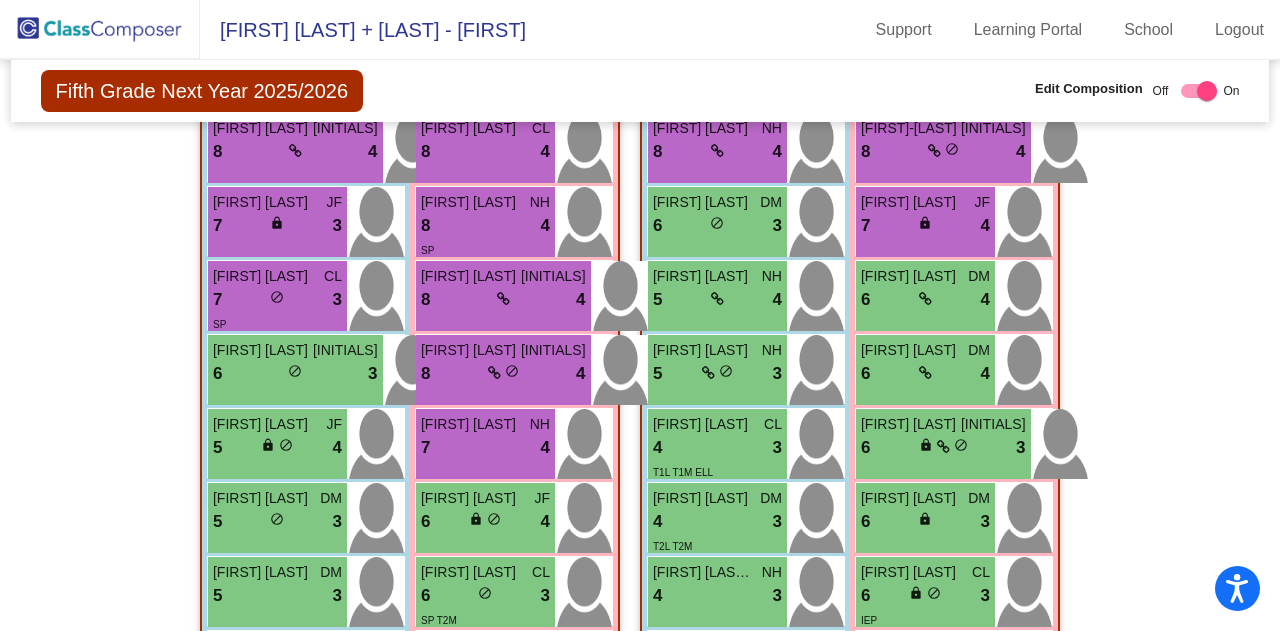 scroll, scrollTop: 1752, scrollLeft: 0, axis: vertical 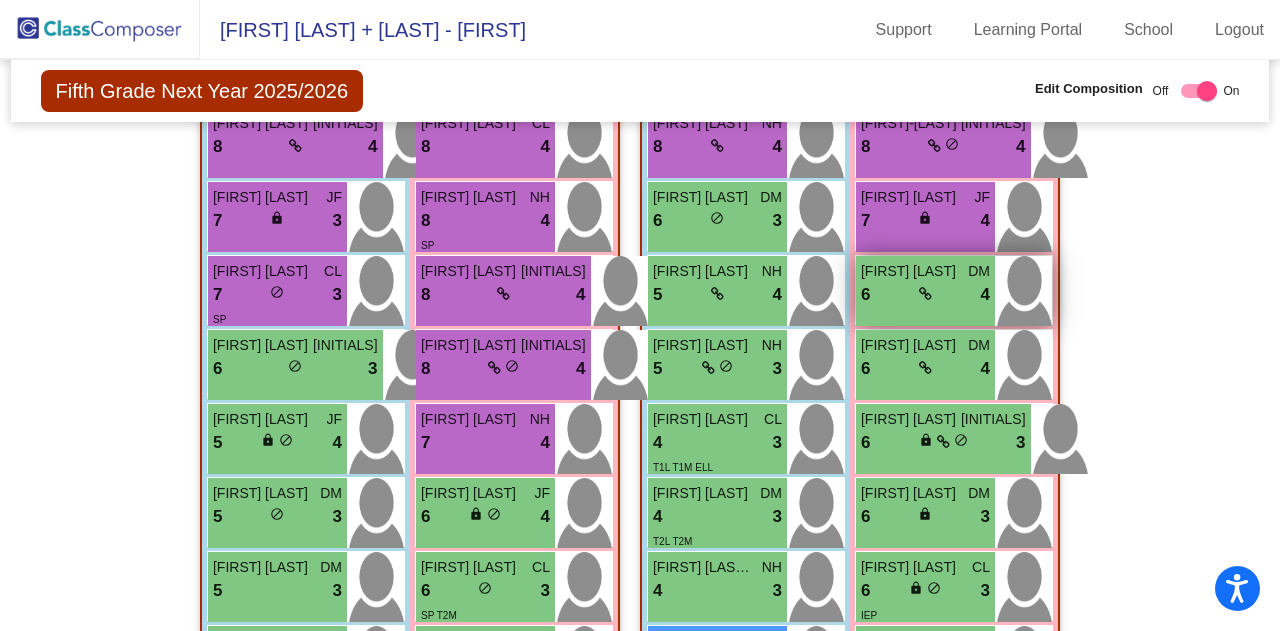 click on "6 lock do_not_disturb_alt 4" at bounding box center [925, 295] 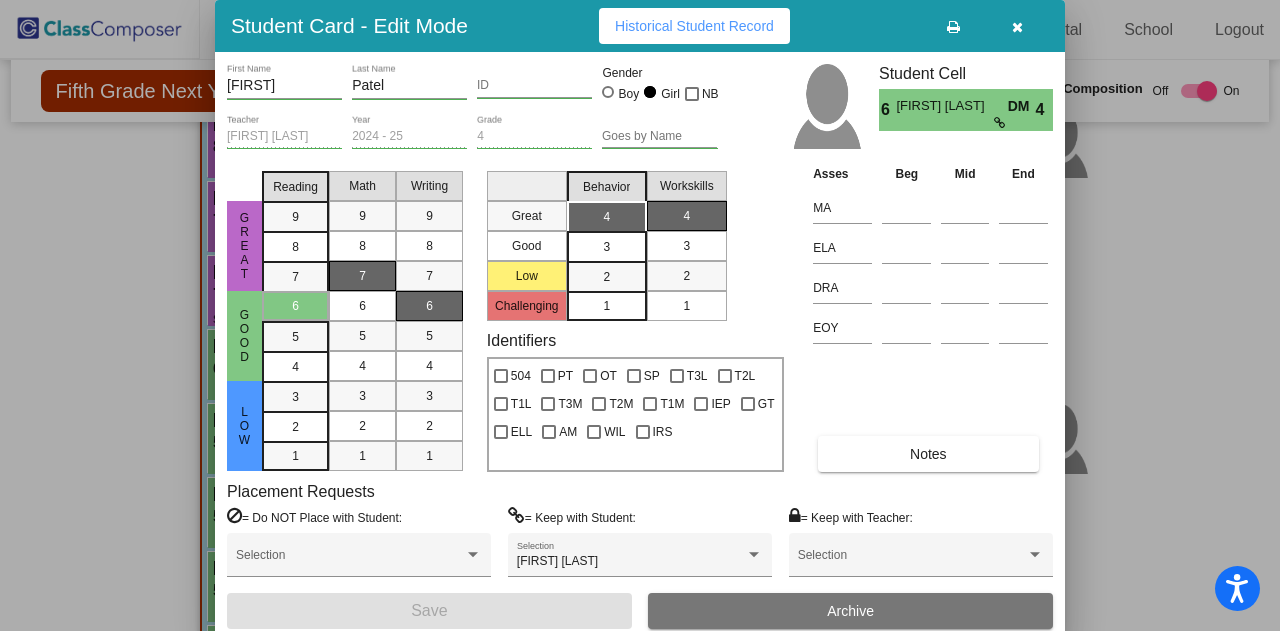 click at bounding box center [1017, 27] 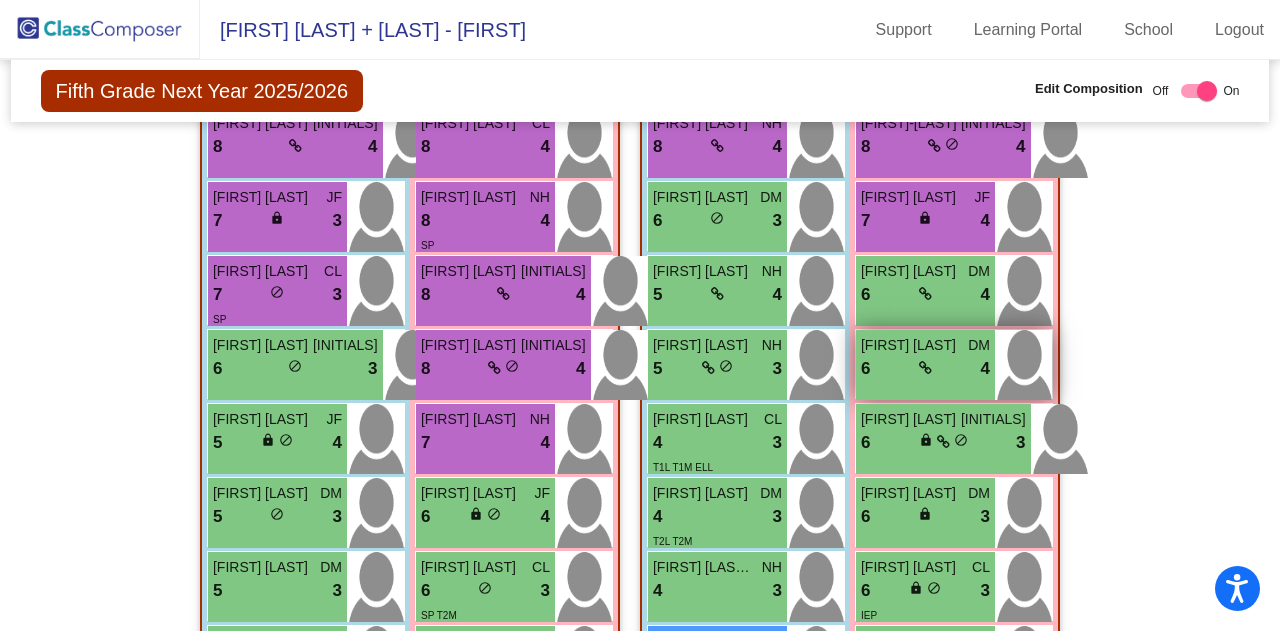 click on "6 lock do_not_disturb_alt 4" at bounding box center [925, 369] 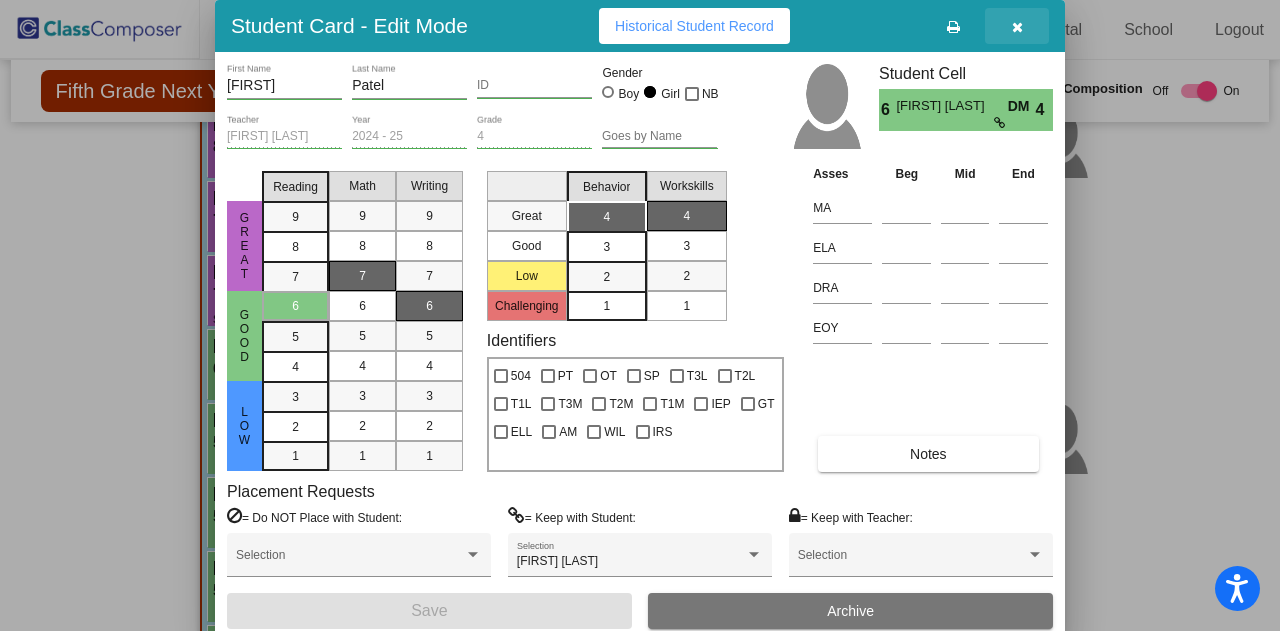 click at bounding box center [1017, 27] 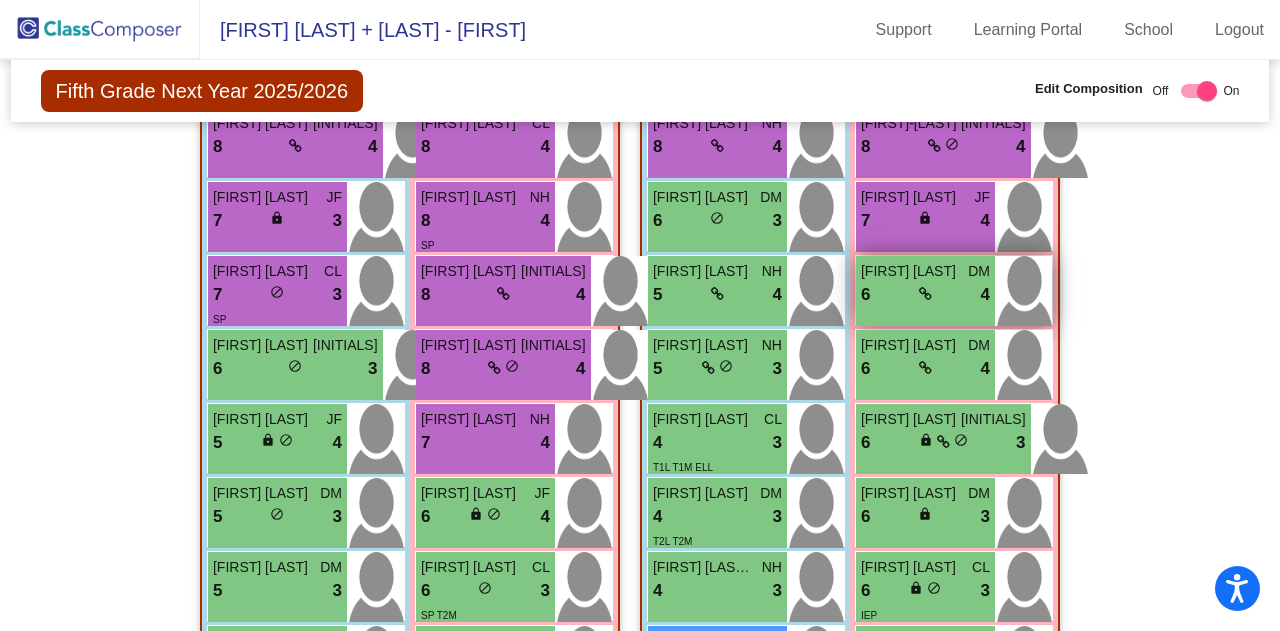 click on "6 lock do_not_disturb_alt 4" at bounding box center (925, 295) 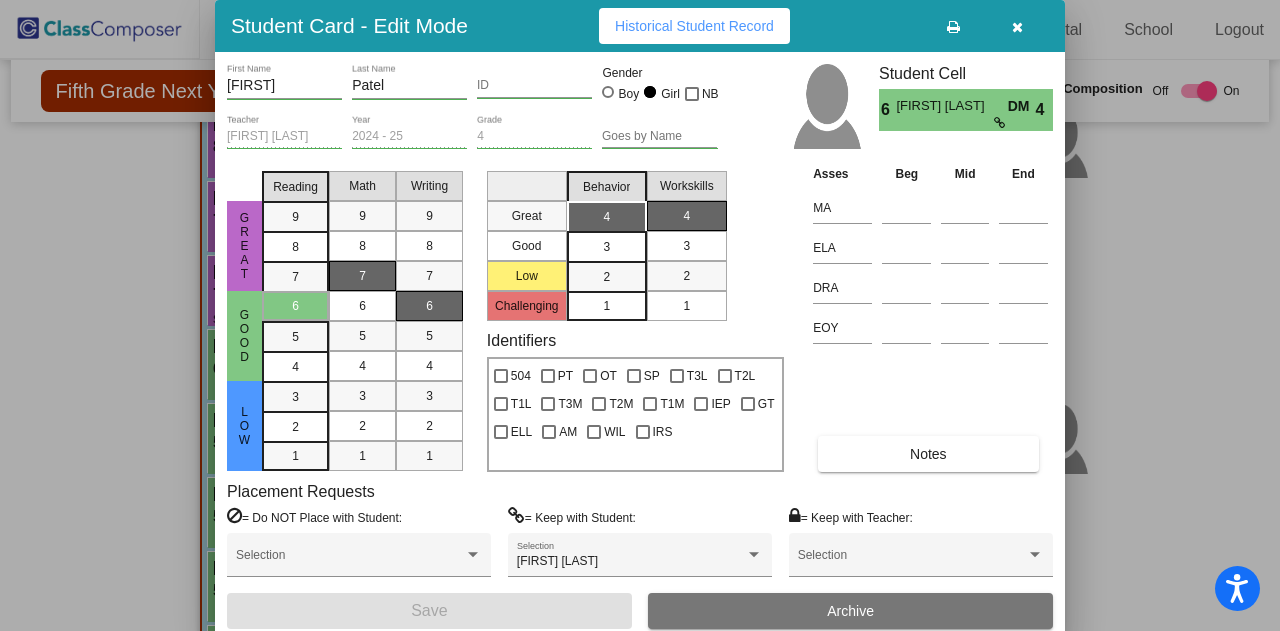 click at bounding box center [1017, 27] 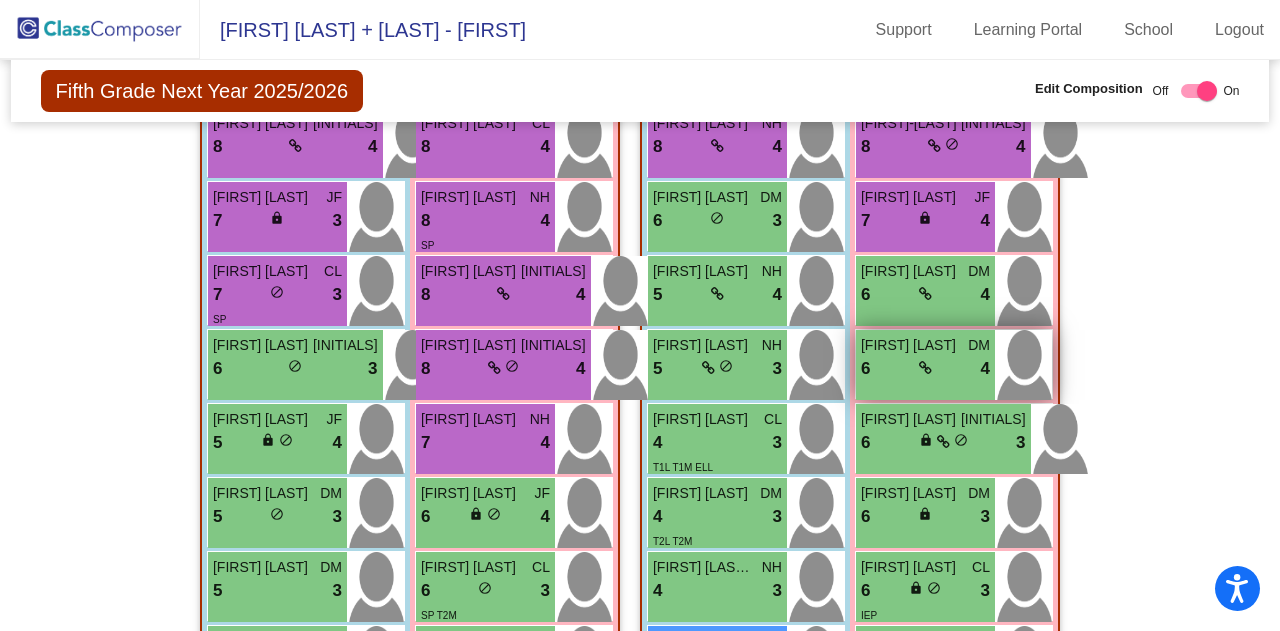 click on "[FIRST] [LAST]" at bounding box center [911, 345] 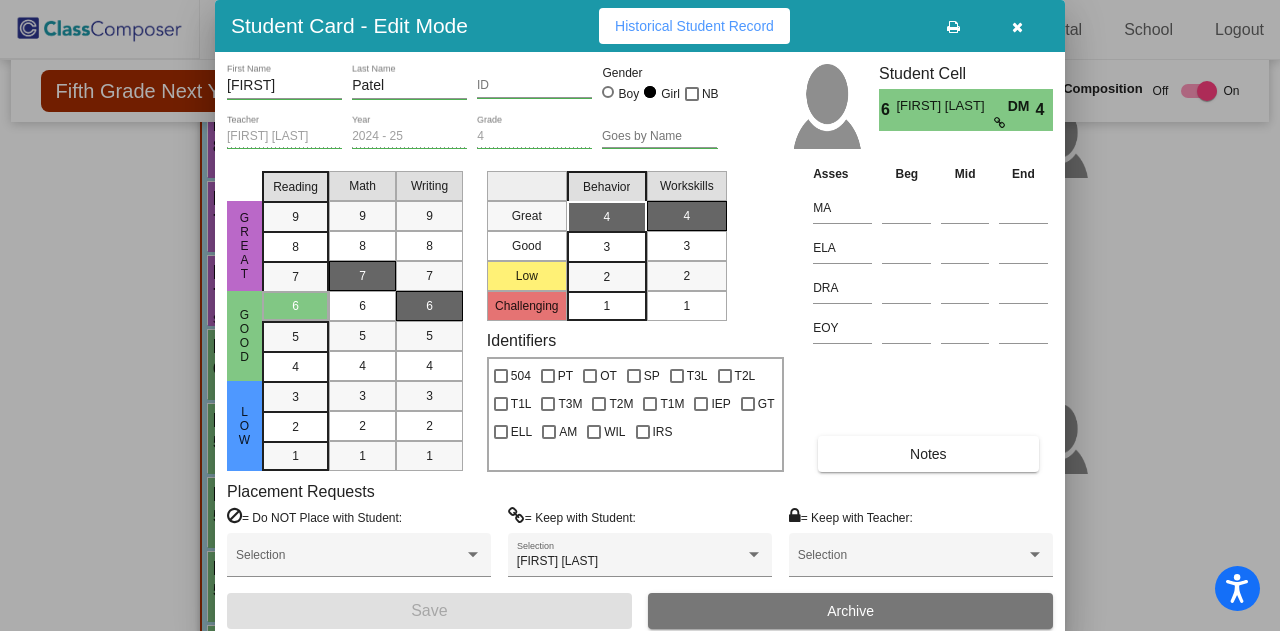 click at bounding box center (1017, 27) 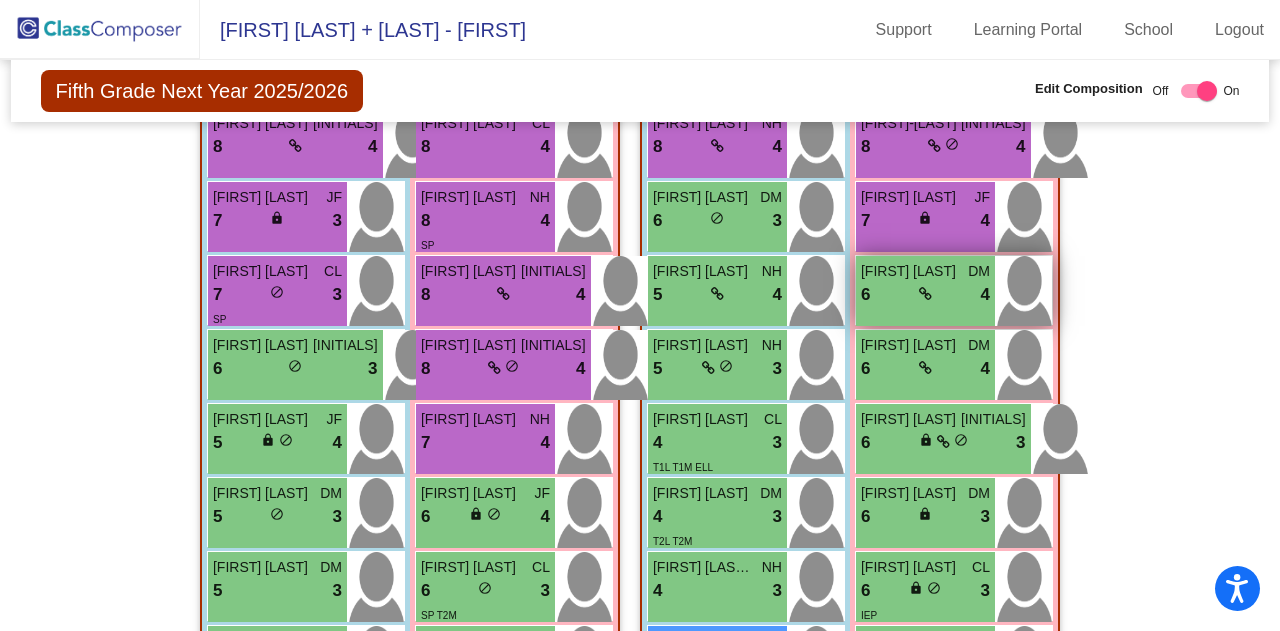 click on "6 lock do_not_disturb_alt 4" at bounding box center [925, 295] 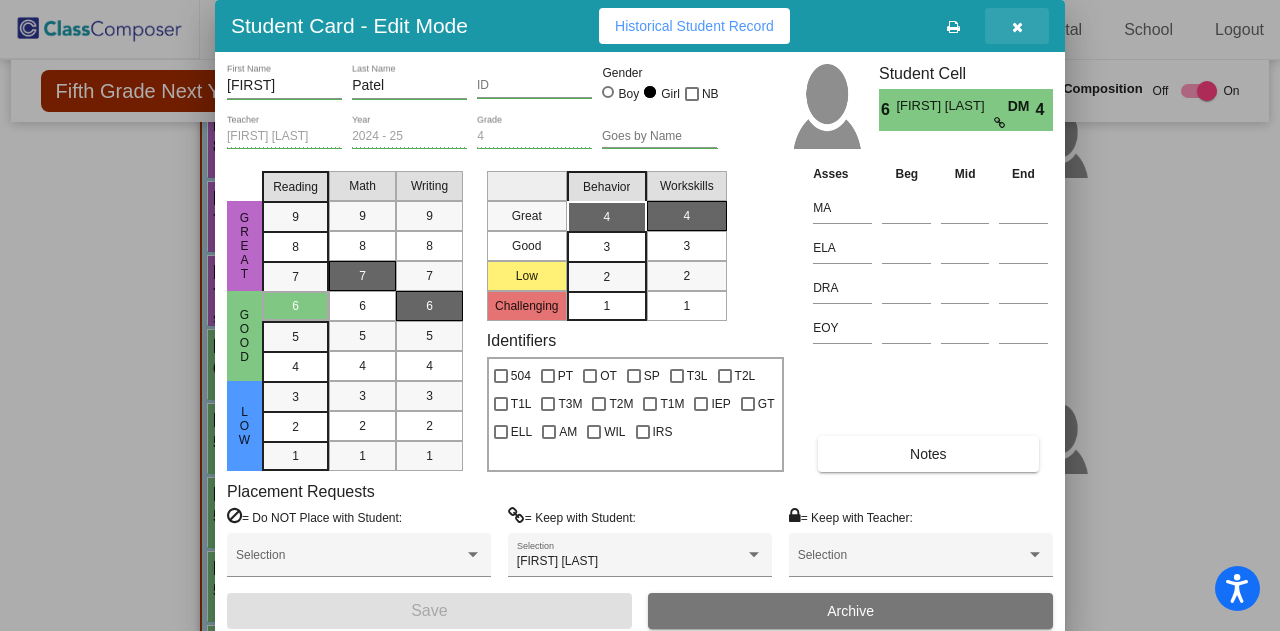 click at bounding box center (1017, 27) 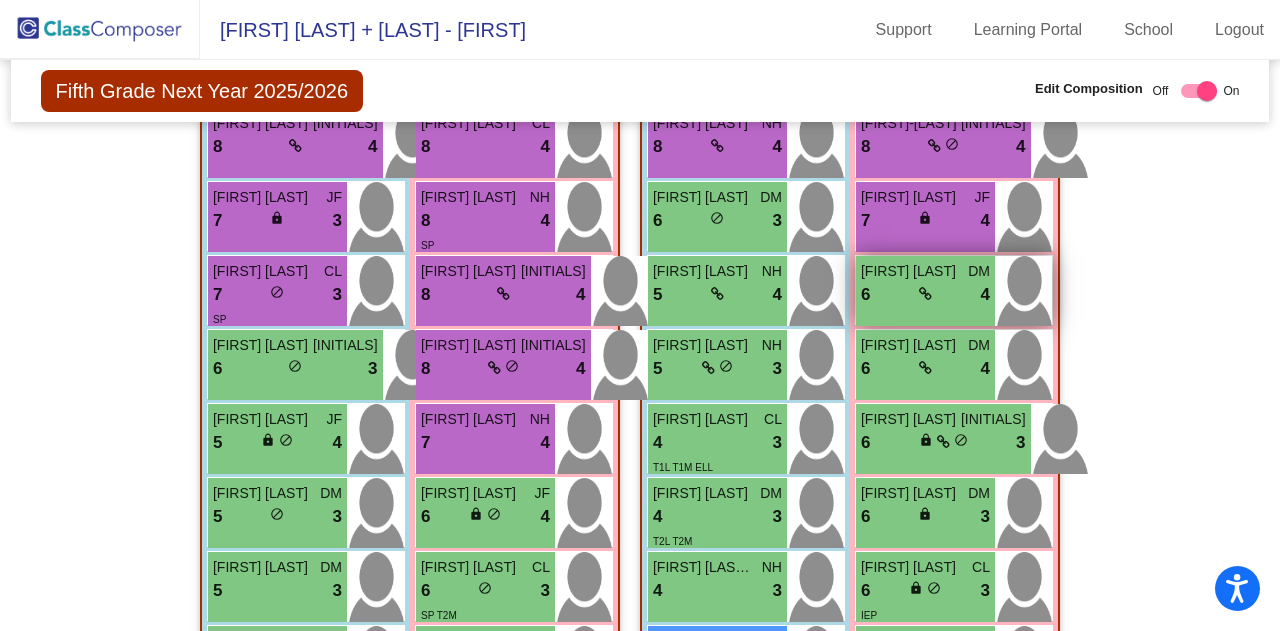 click on "6 lock do_not_disturb_alt 4" at bounding box center [925, 295] 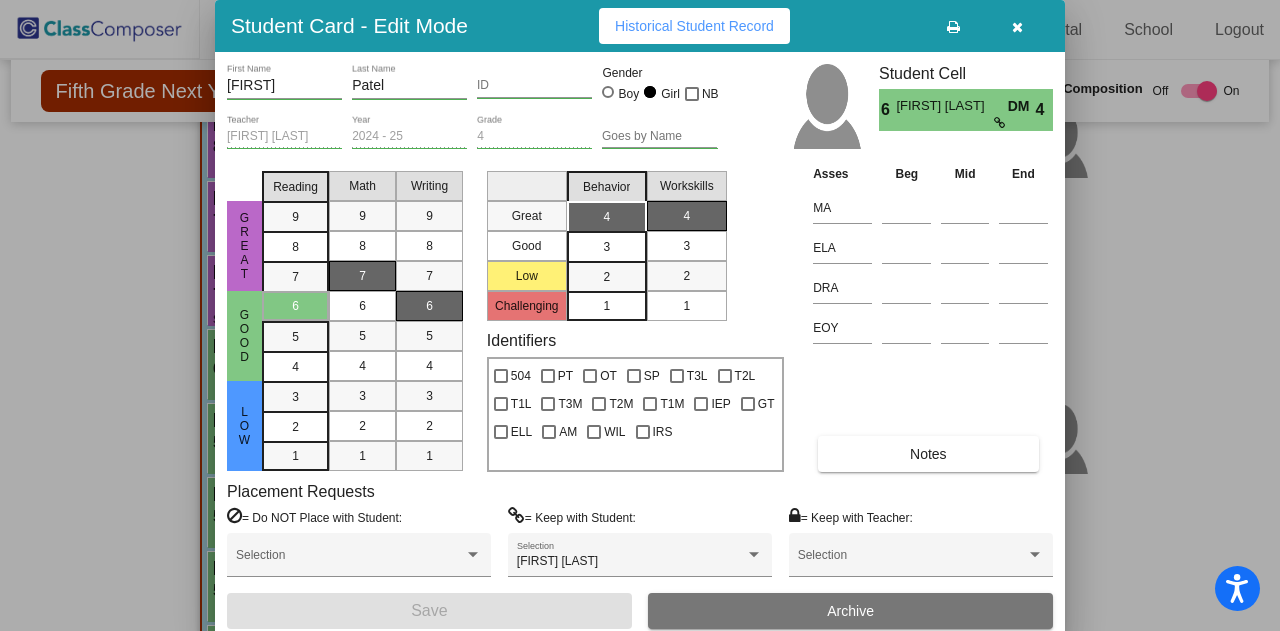 click on "Archive" at bounding box center (850, 611) 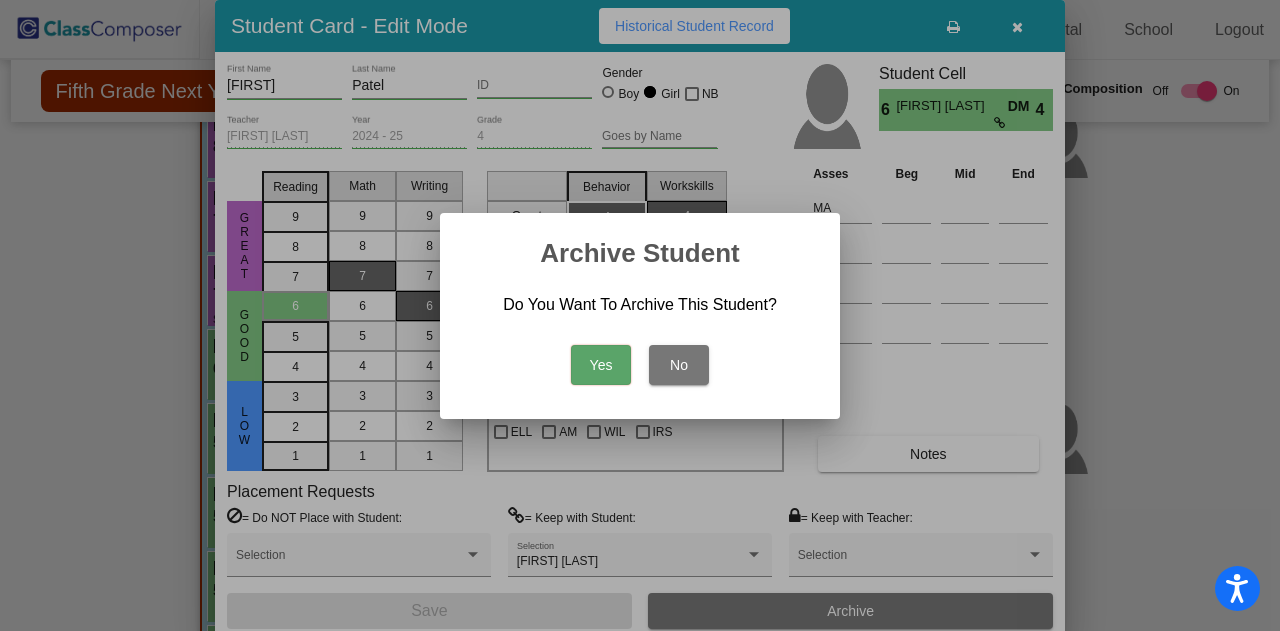 click on "Yes" at bounding box center (601, 365) 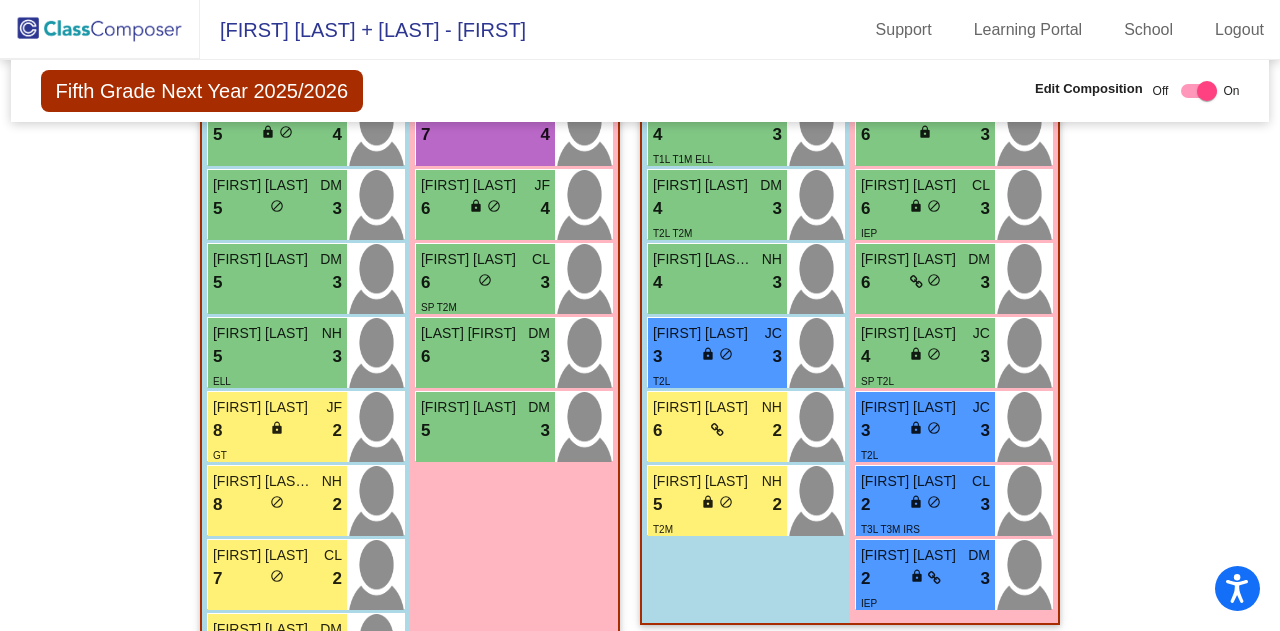scroll, scrollTop: 2055, scrollLeft: 0, axis: vertical 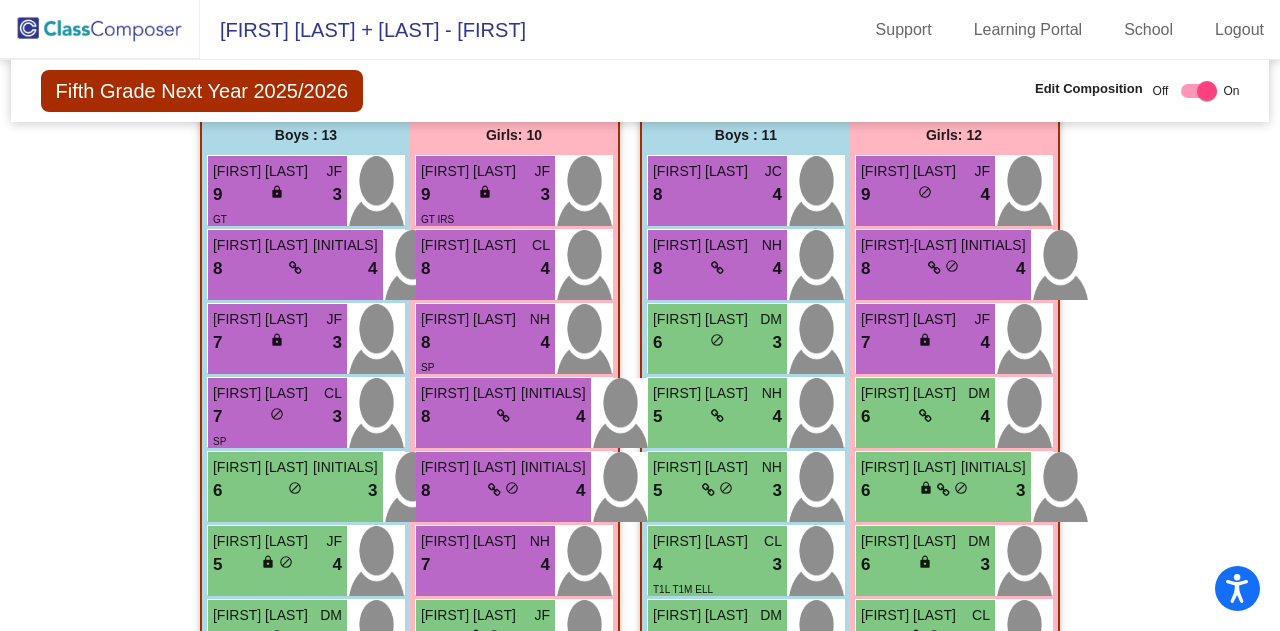 click 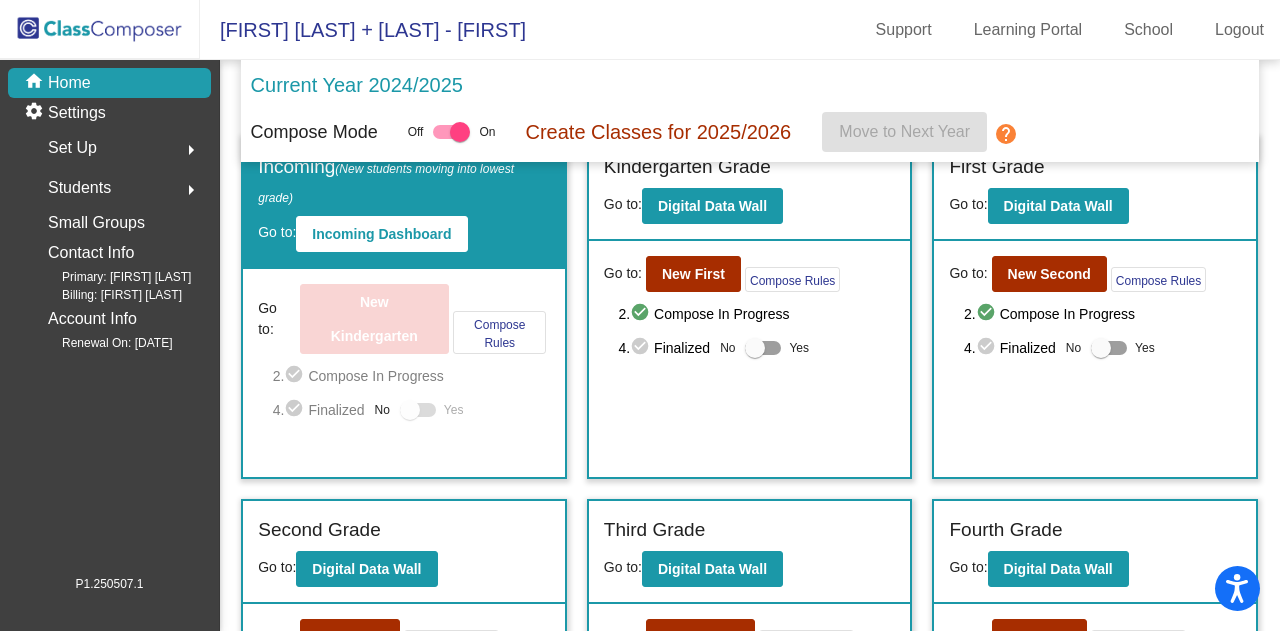 scroll, scrollTop: 52, scrollLeft: 0, axis: vertical 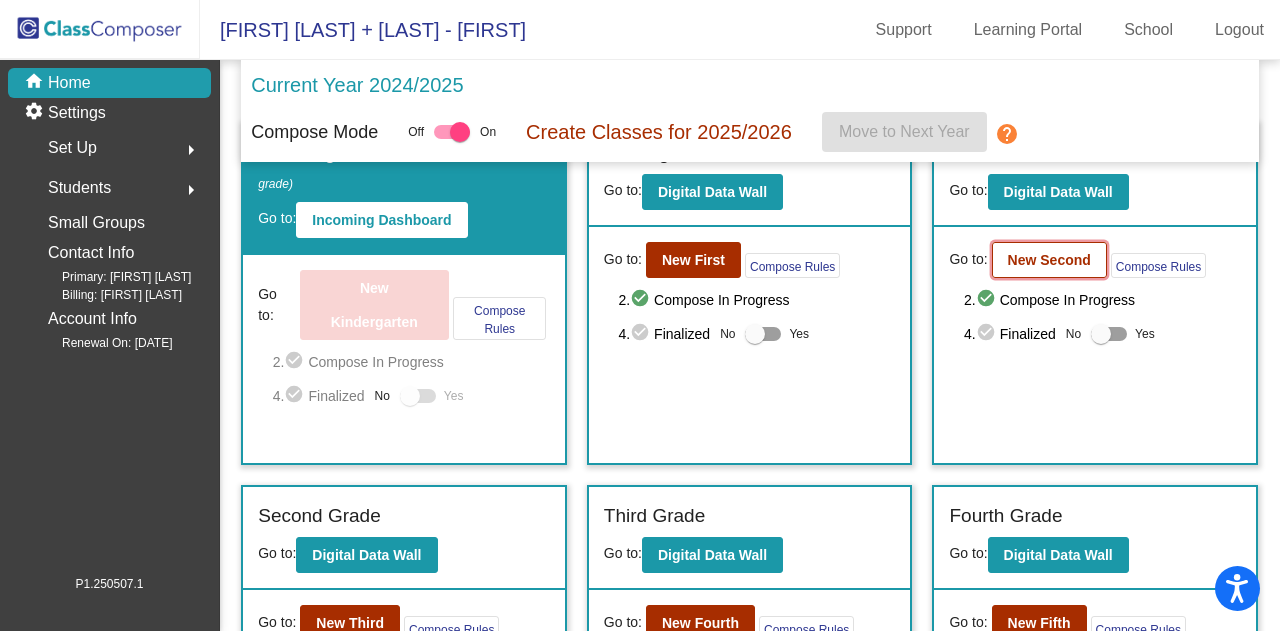 click on "New Second" 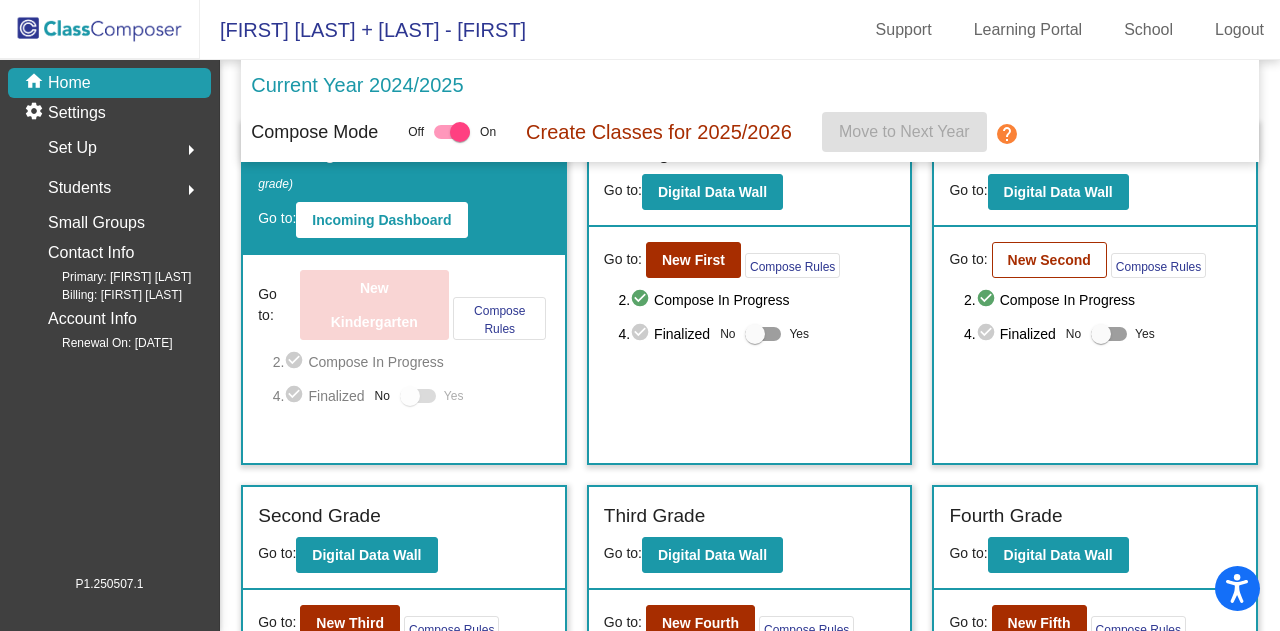 scroll, scrollTop: 0, scrollLeft: 0, axis: both 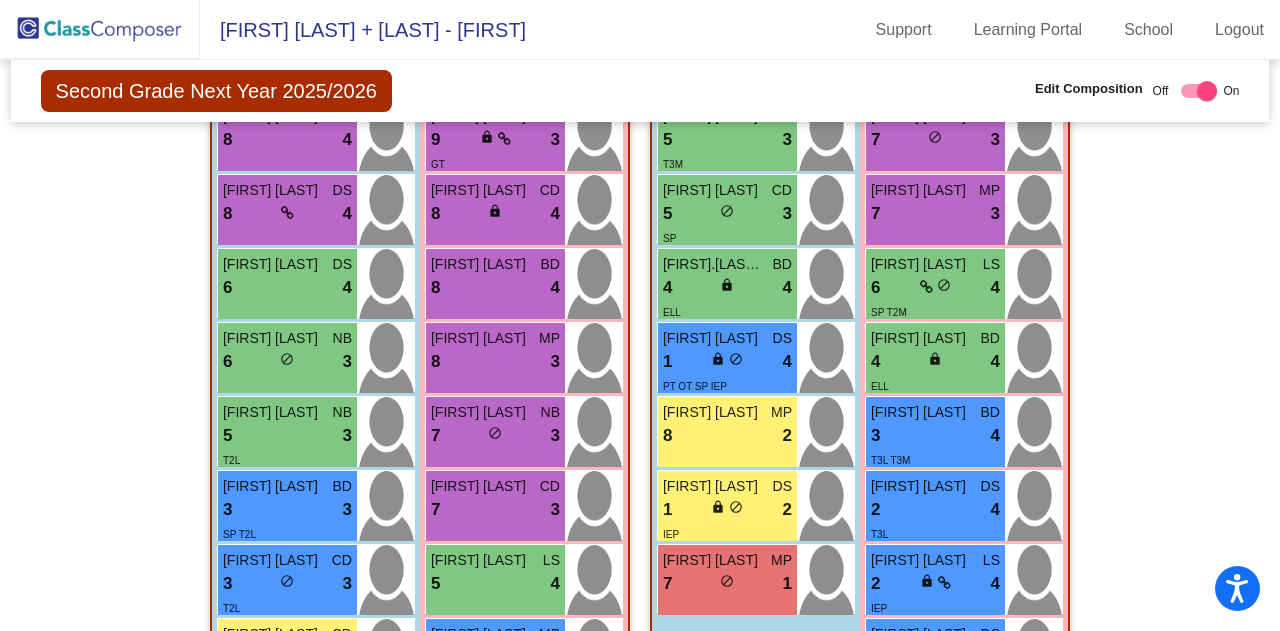 click 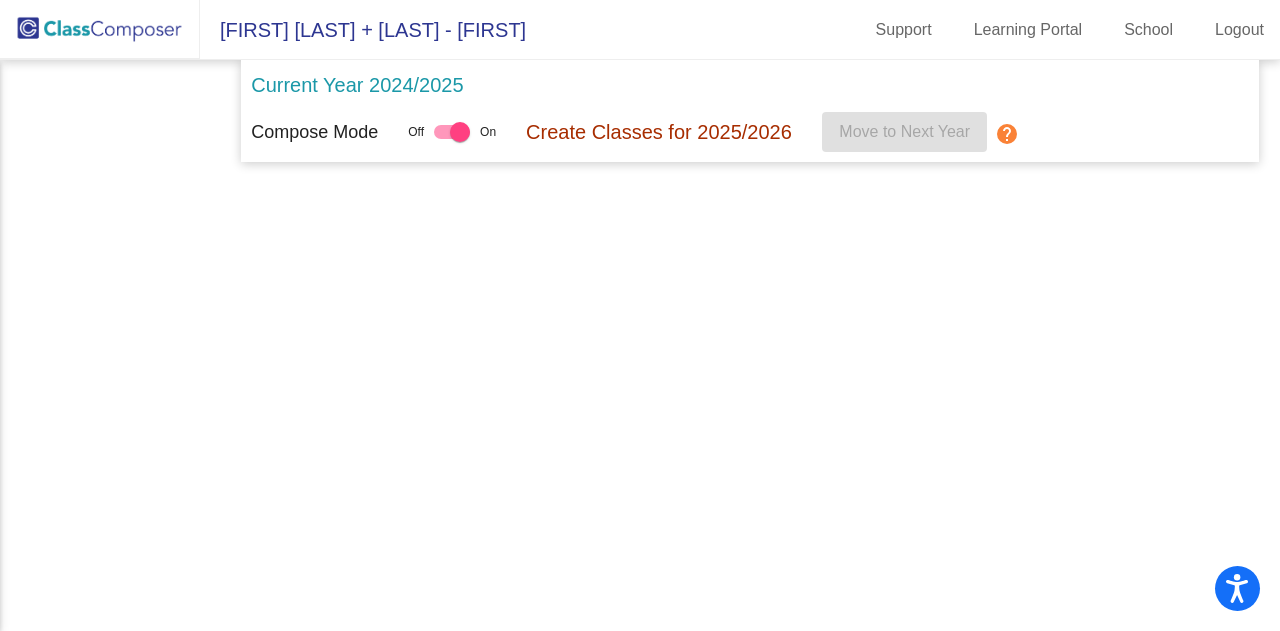 scroll, scrollTop: 0, scrollLeft: 0, axis: both 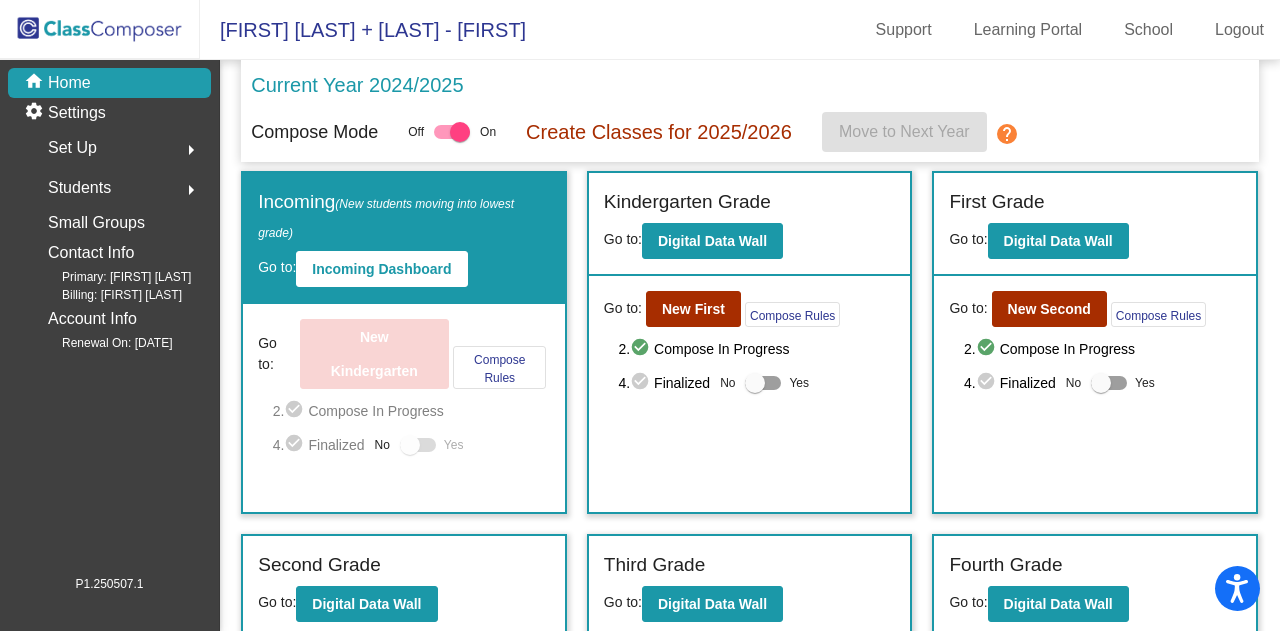 click on "First Grade Go to:  Digital Data Wall Go to:  New Second  Compose Rules     2.  check_circle  Compose In Progress   4.  check_circle  Finalized  No   Yes" 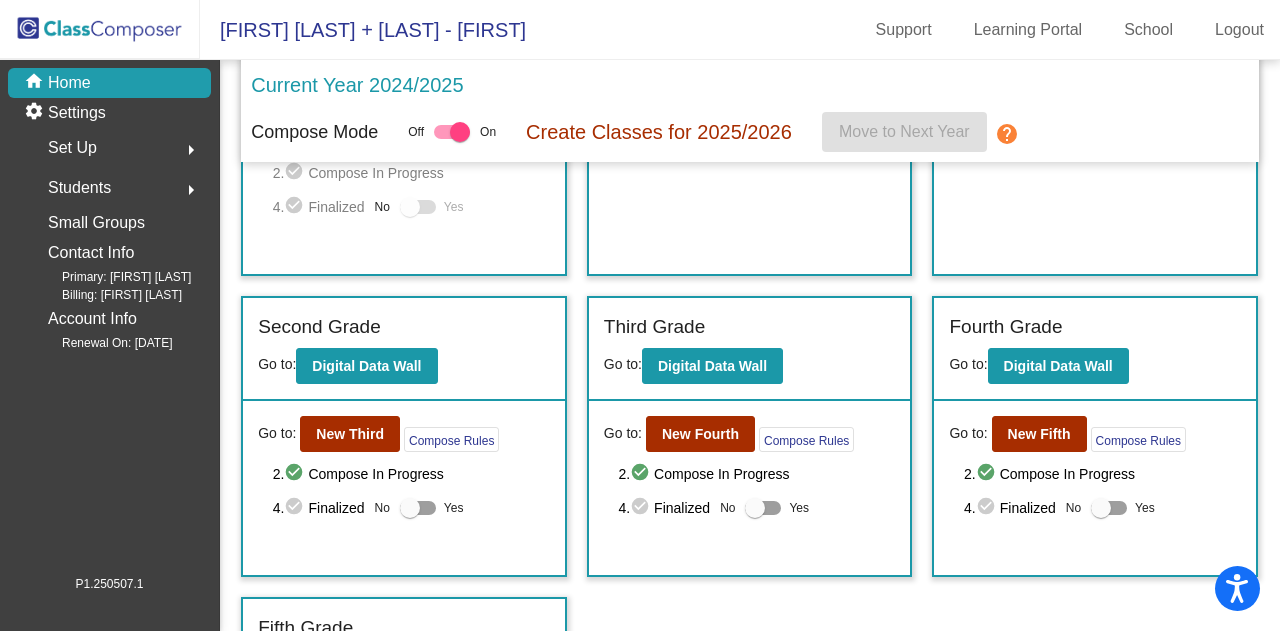 scroll, scrollTop: 238, scrollLeft: 0, axis: vertical 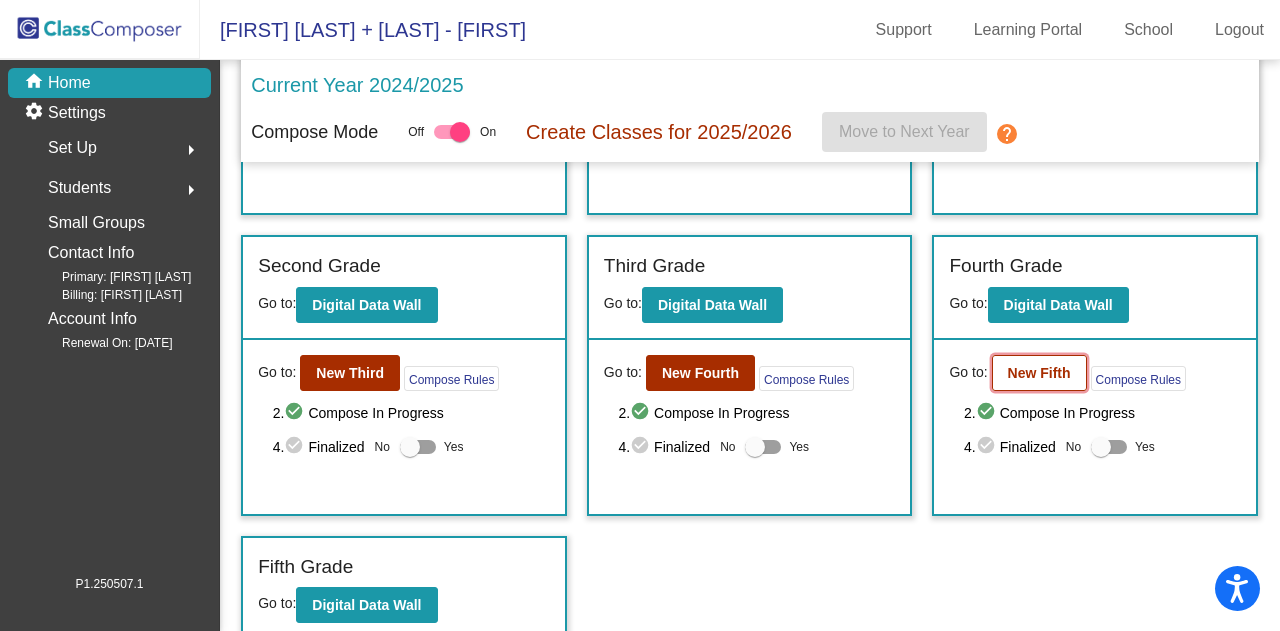 click on "New Fifth" 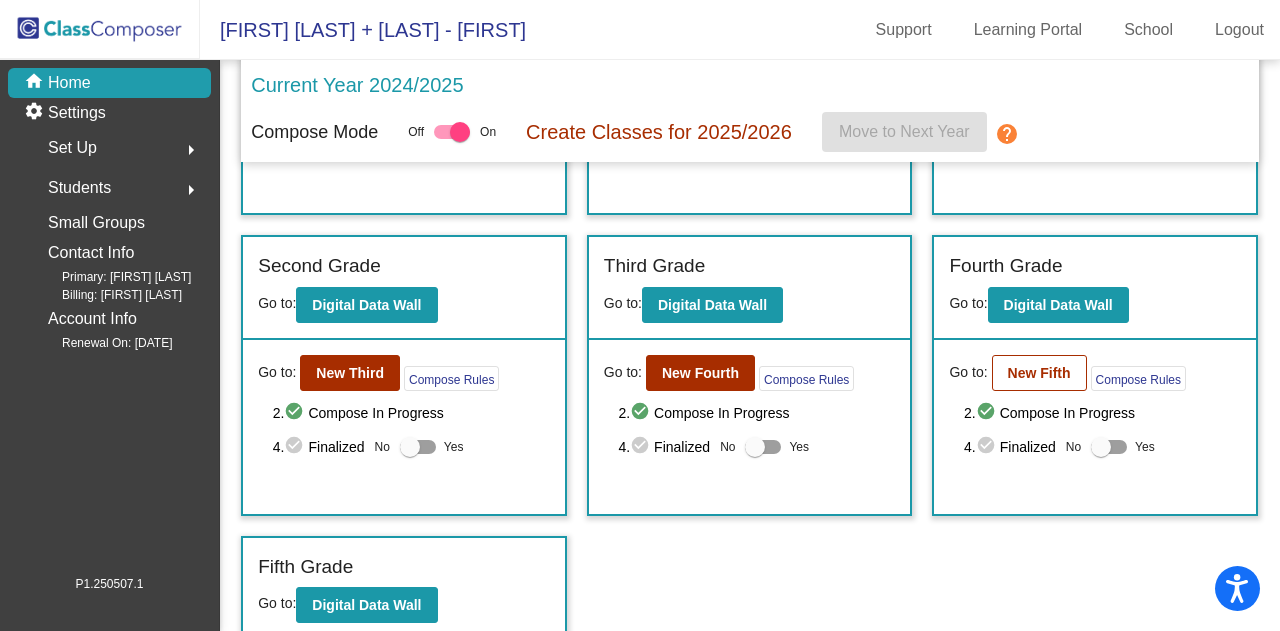 scroll, scrollTop: 0, scrollLeft: 0, axis: both 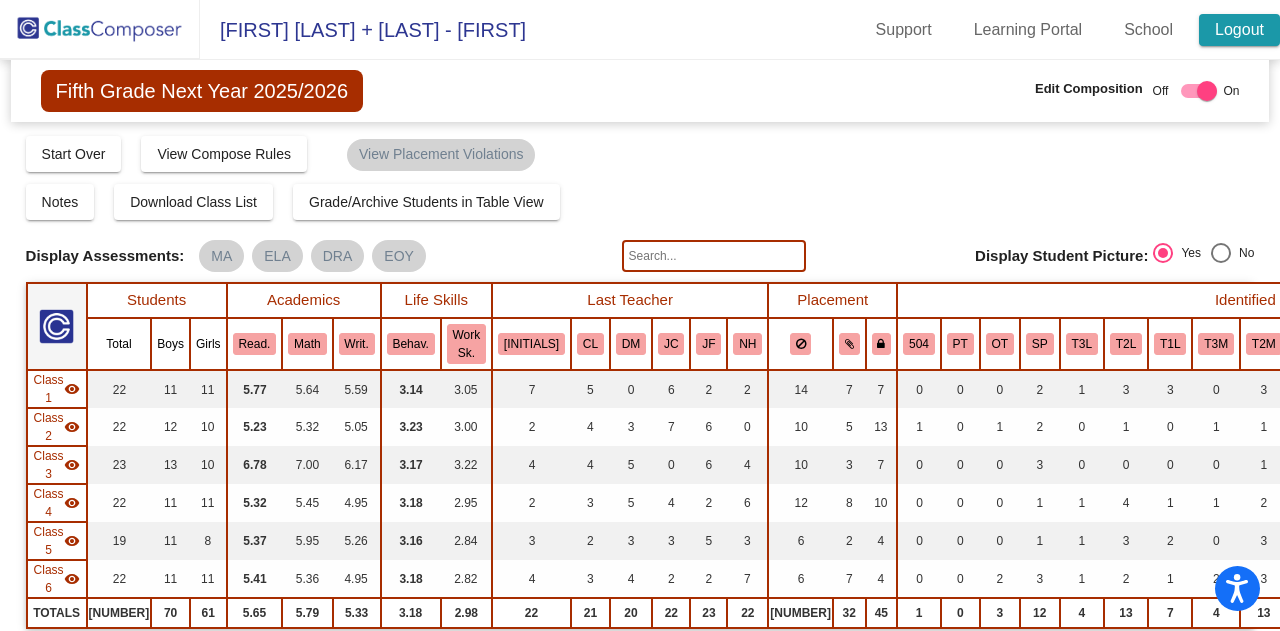 click on "Logout" 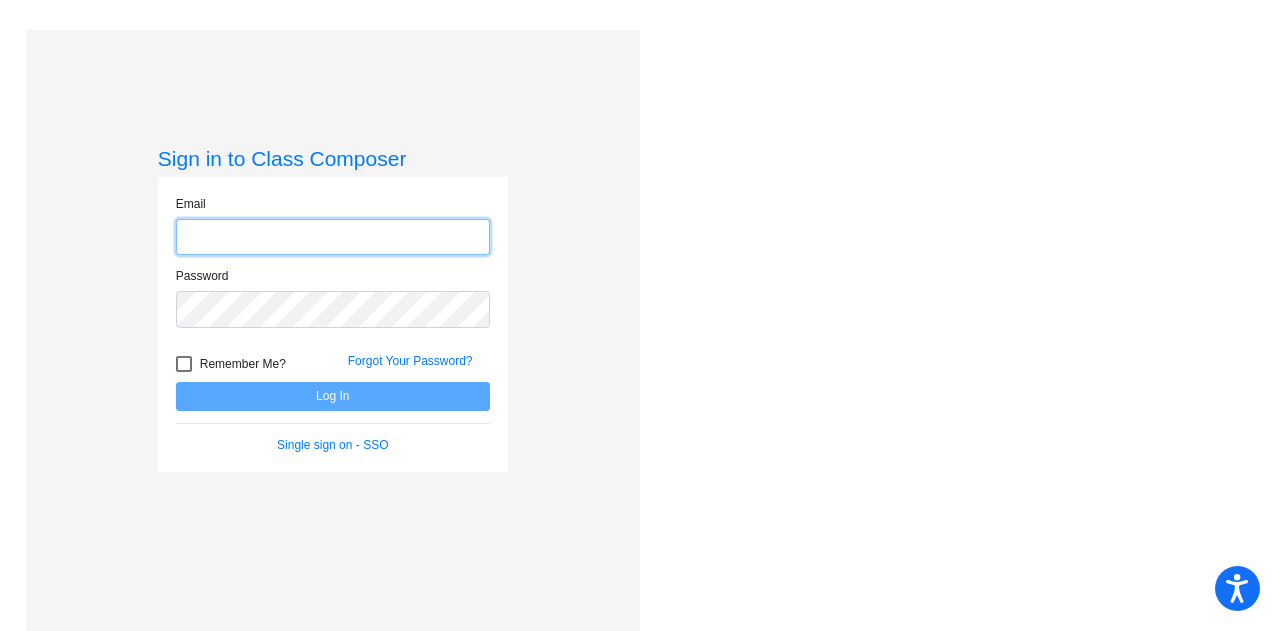 type on "[FIRST].[LAST]@[DOMAIN]" 